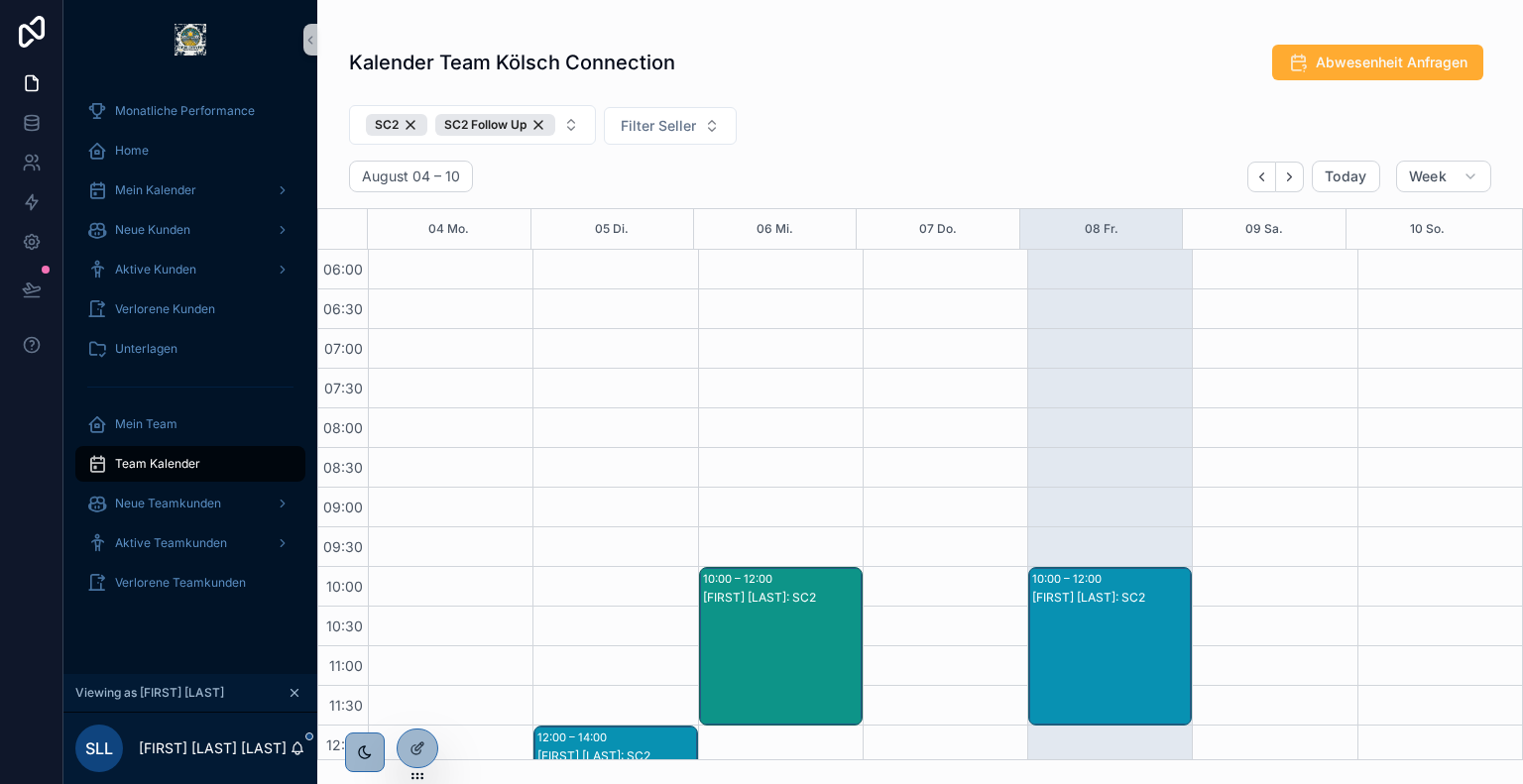 scroll, scrollTop: 0, scrollLeft: 0, axis: both 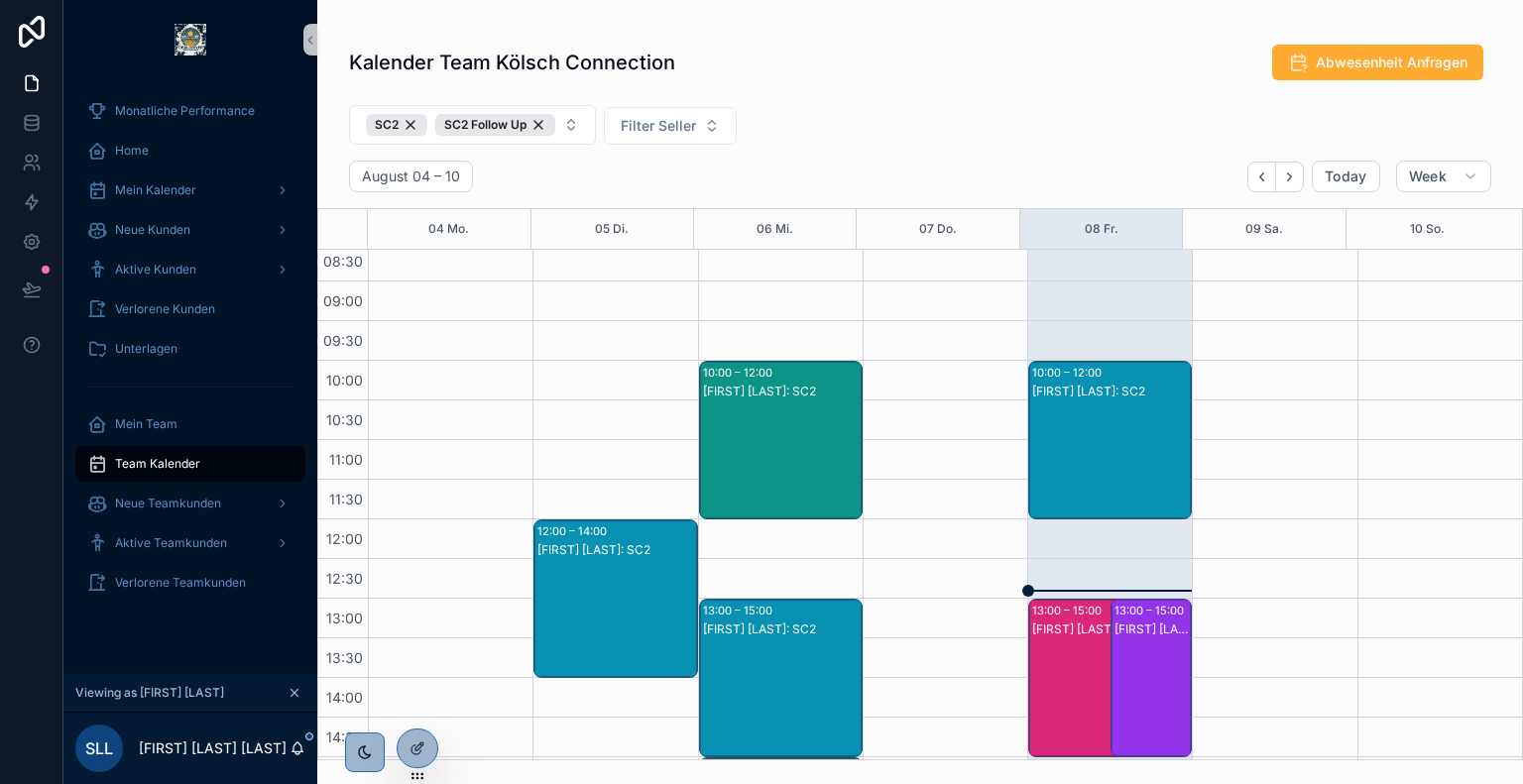 click on "[FIRST] [LAST]: SC2" at bounding box center [1111, 392] 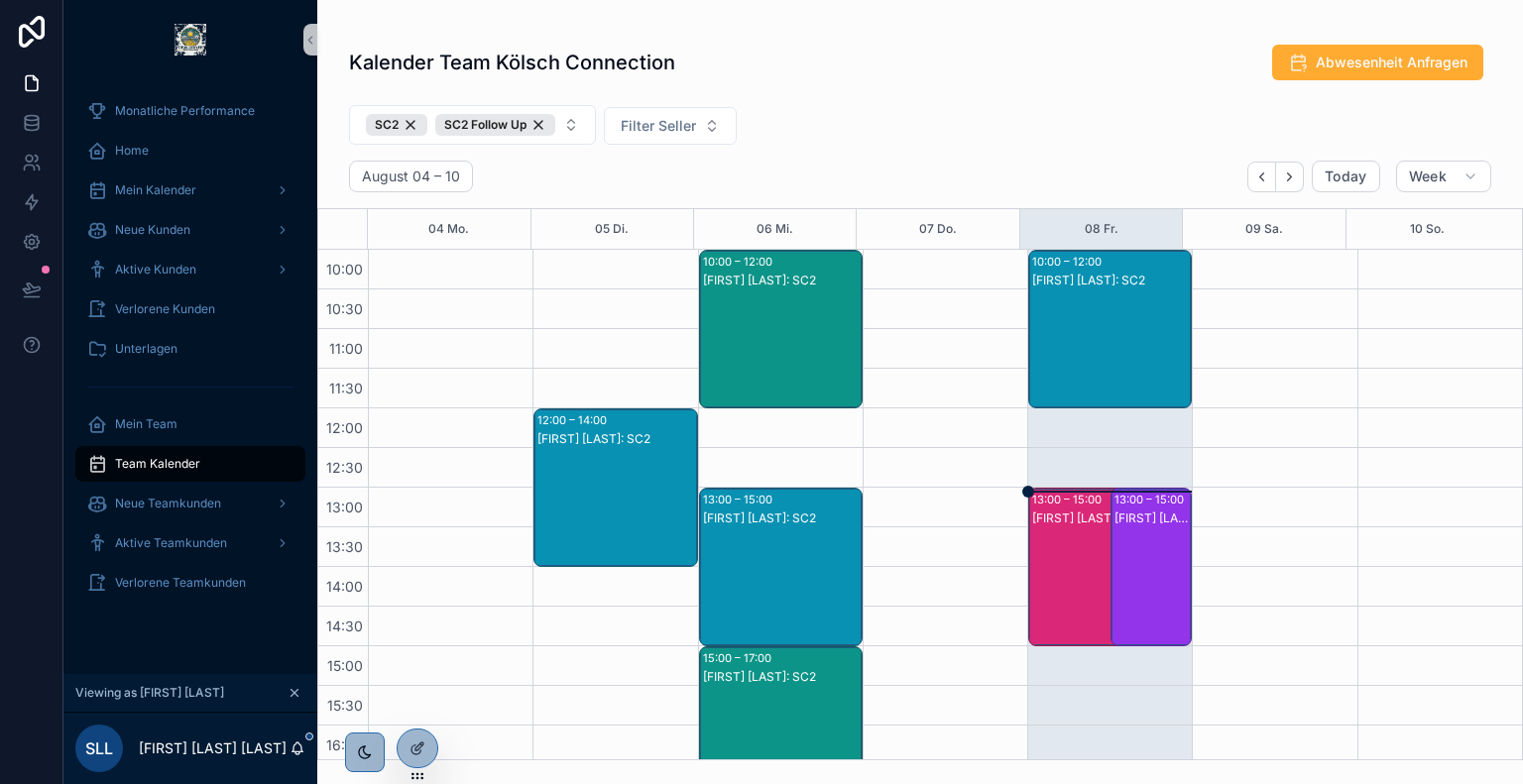 scroll, scrollTop: 337, scrollLeft: 0, axis: vertical 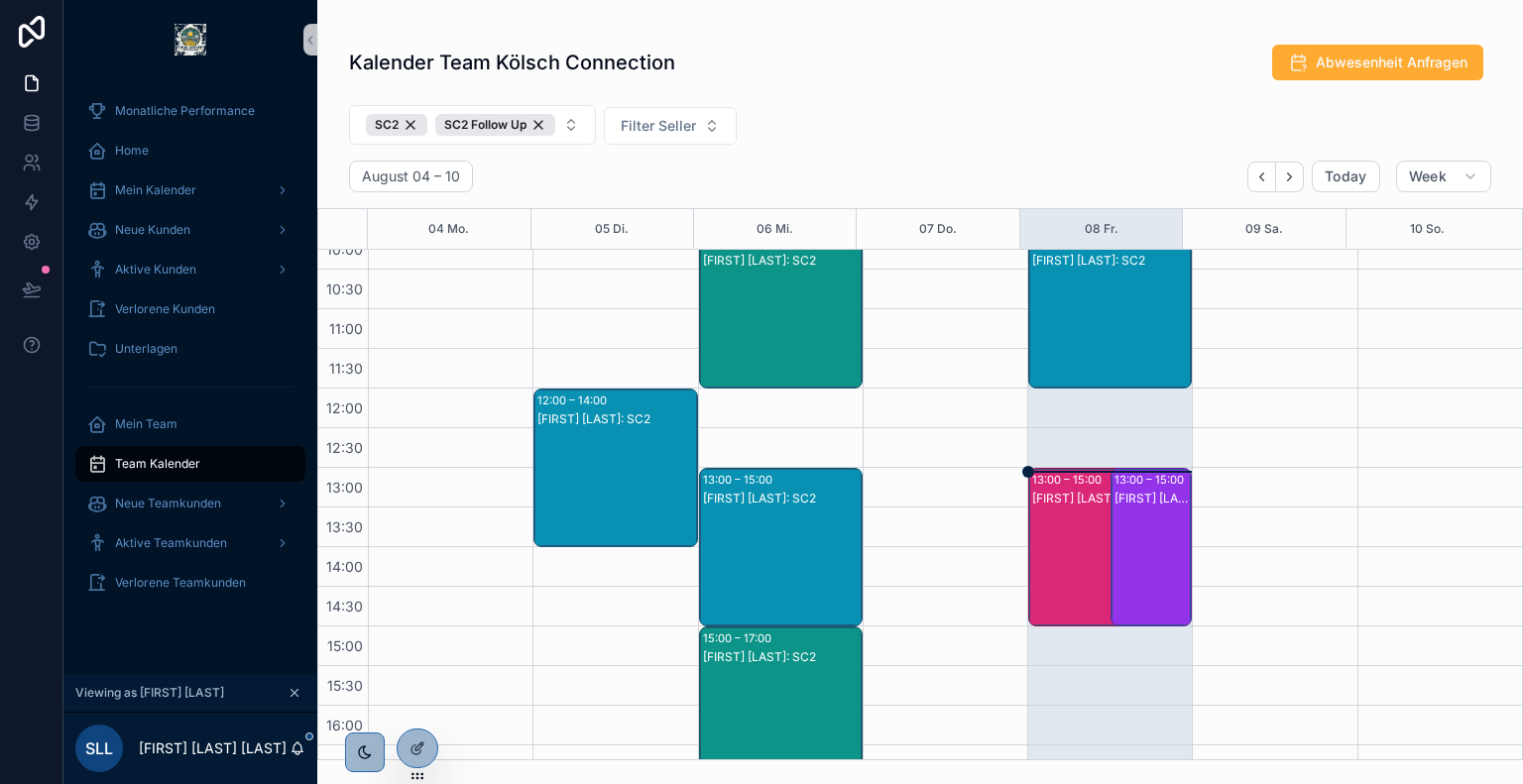 click on "13:00 – 15:00" at bounding box center (1151, 480) 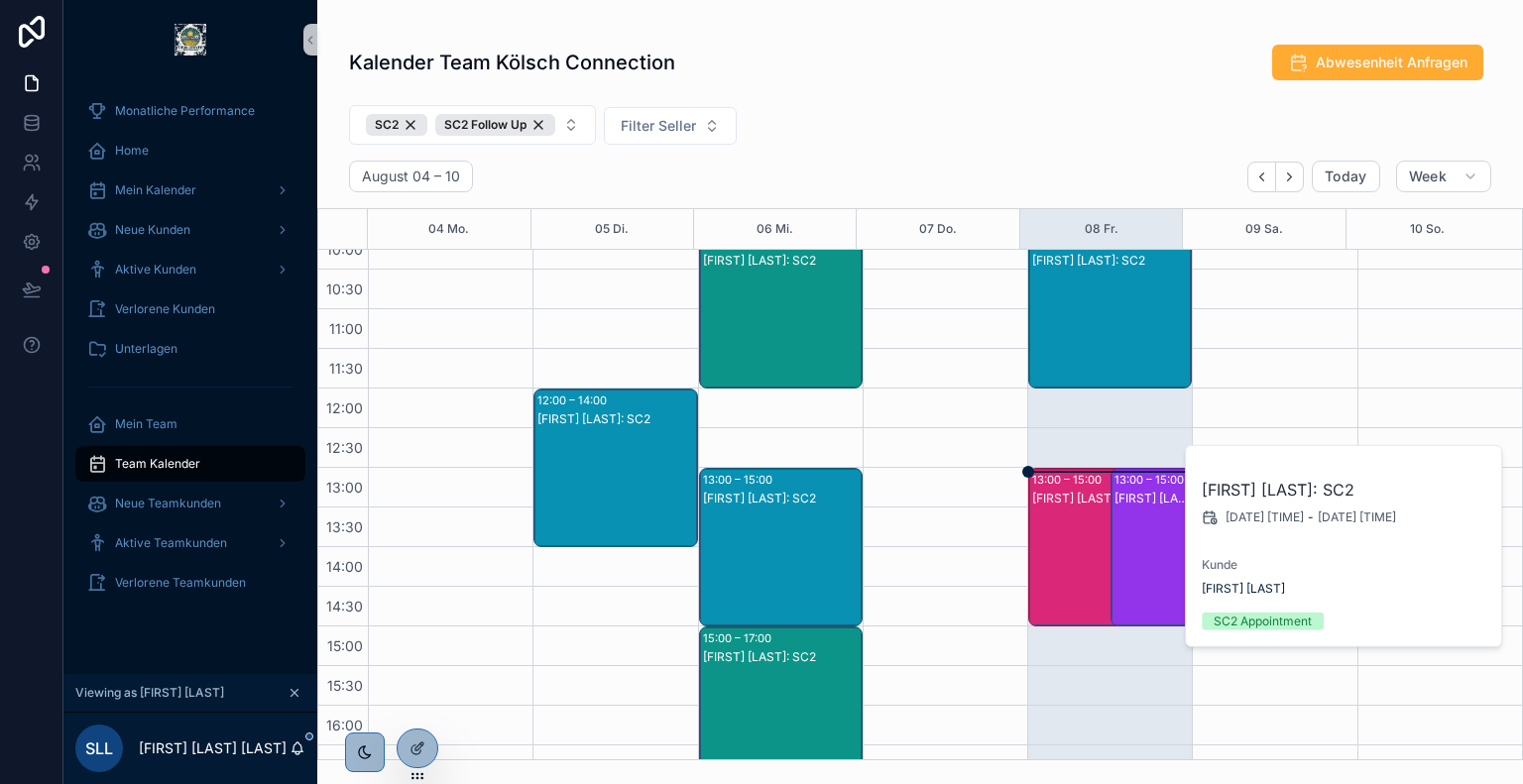 click on "13:00 – 15:00" at bounding box center [1069, 480] 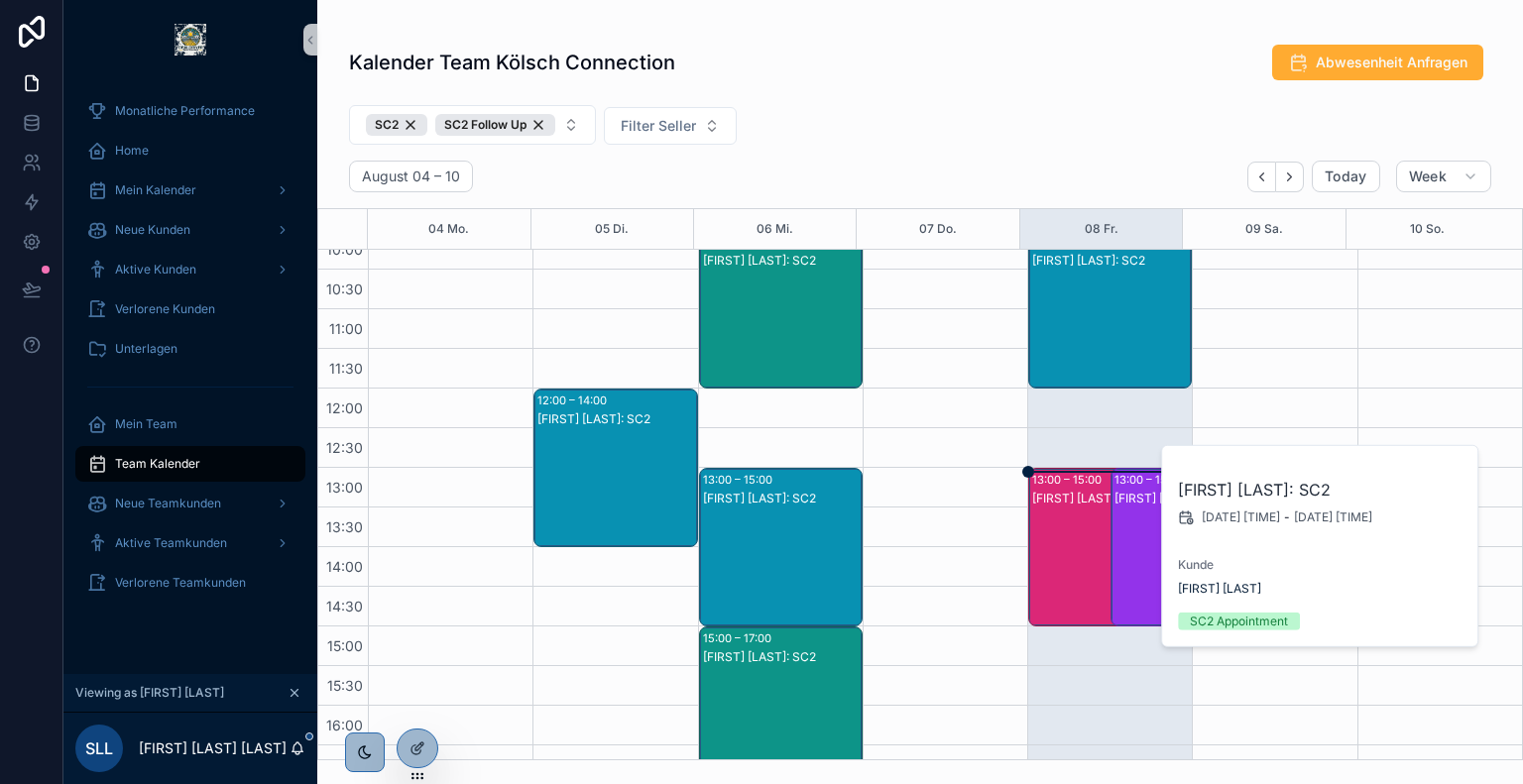 click on "[FIRST] [LAST]: SC2" at bounding box center [1111, 329] 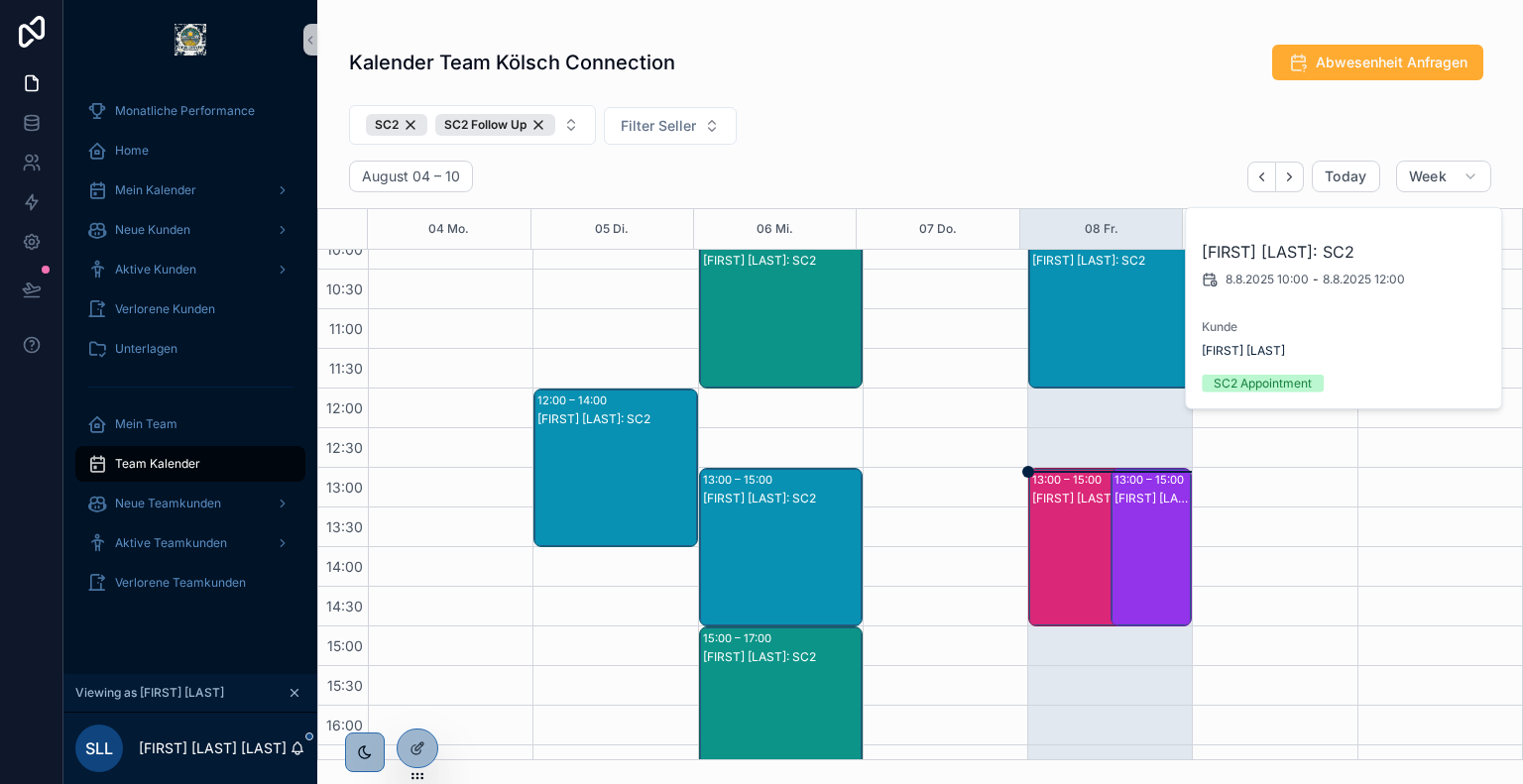 click on "SC2 SC2 Follow Up Filter Seller" at bounding box center (920, 129) 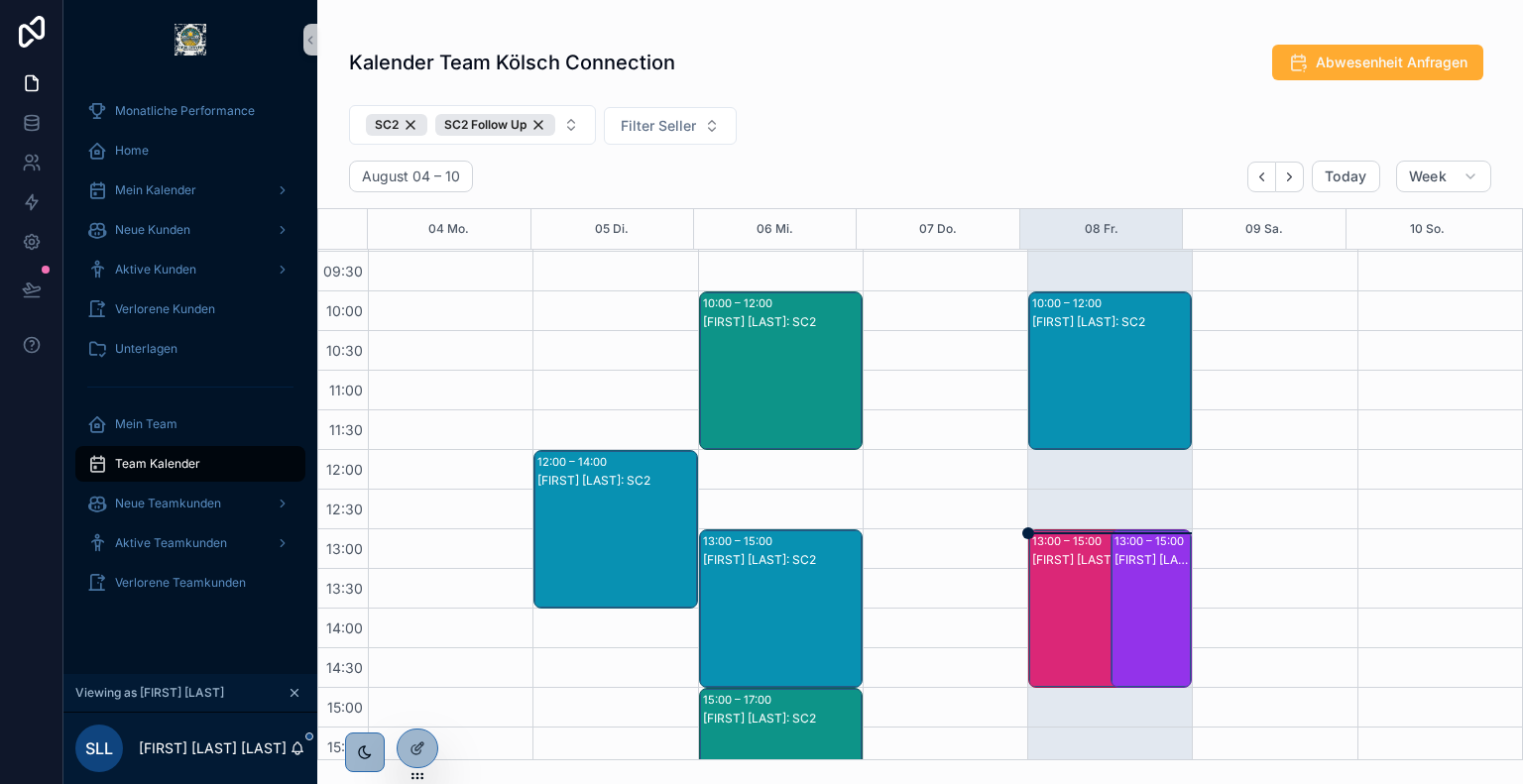 scroll, scrollTop: 274, scrollLeft: 0, axis: vertical 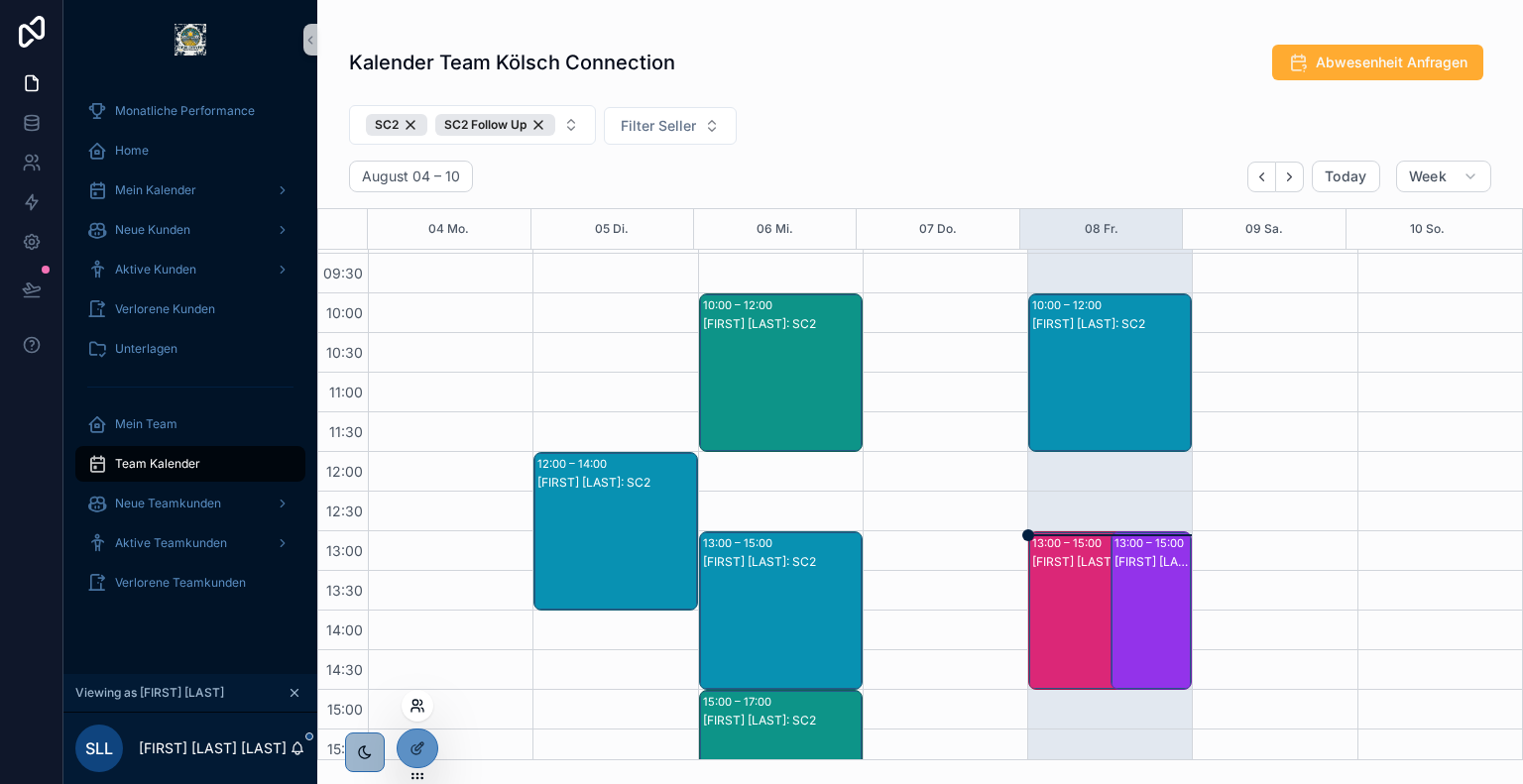 click 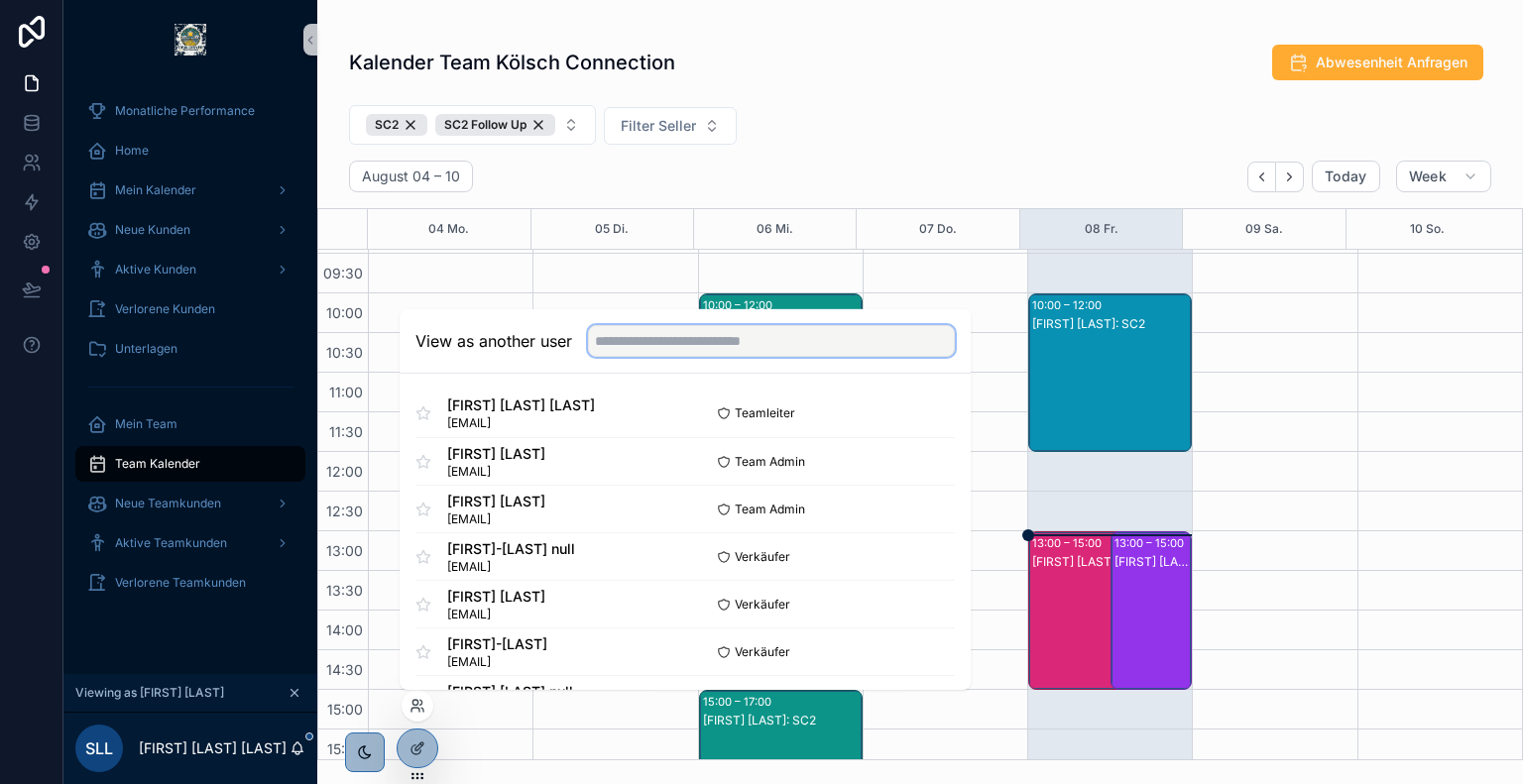 click at bounding box center [771, 341] 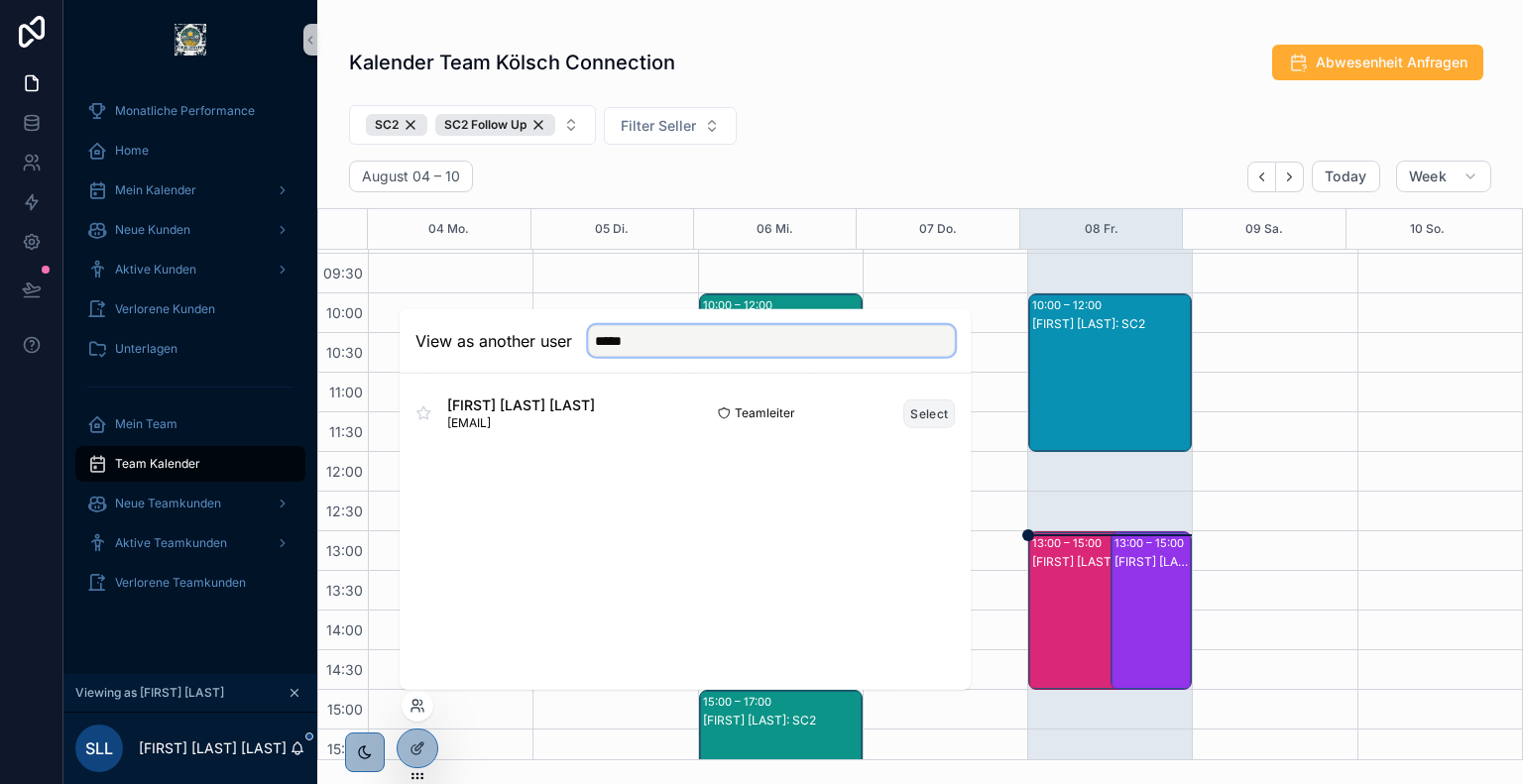 type on "*****" 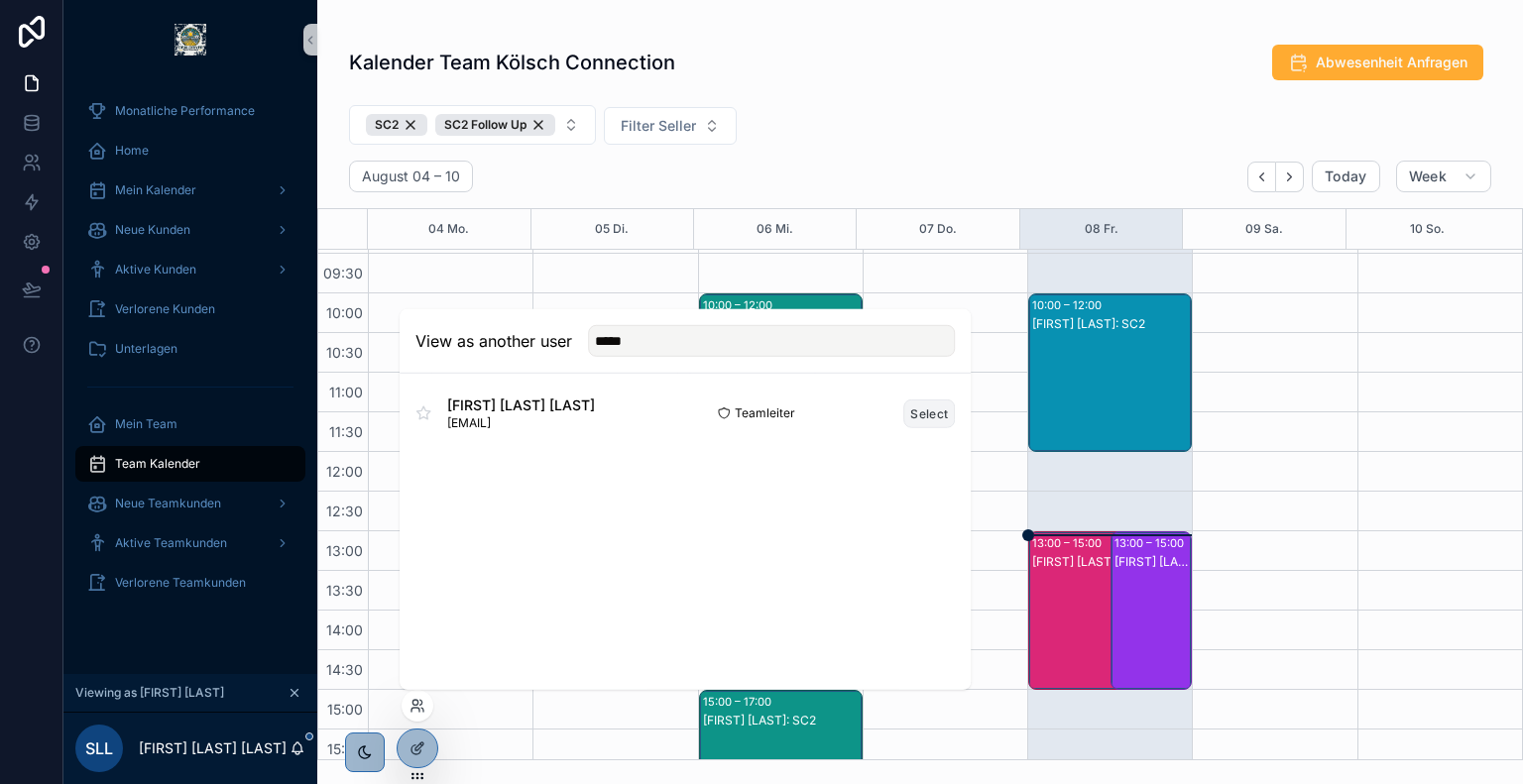 click on "Select" at bounding box center [929, 412] 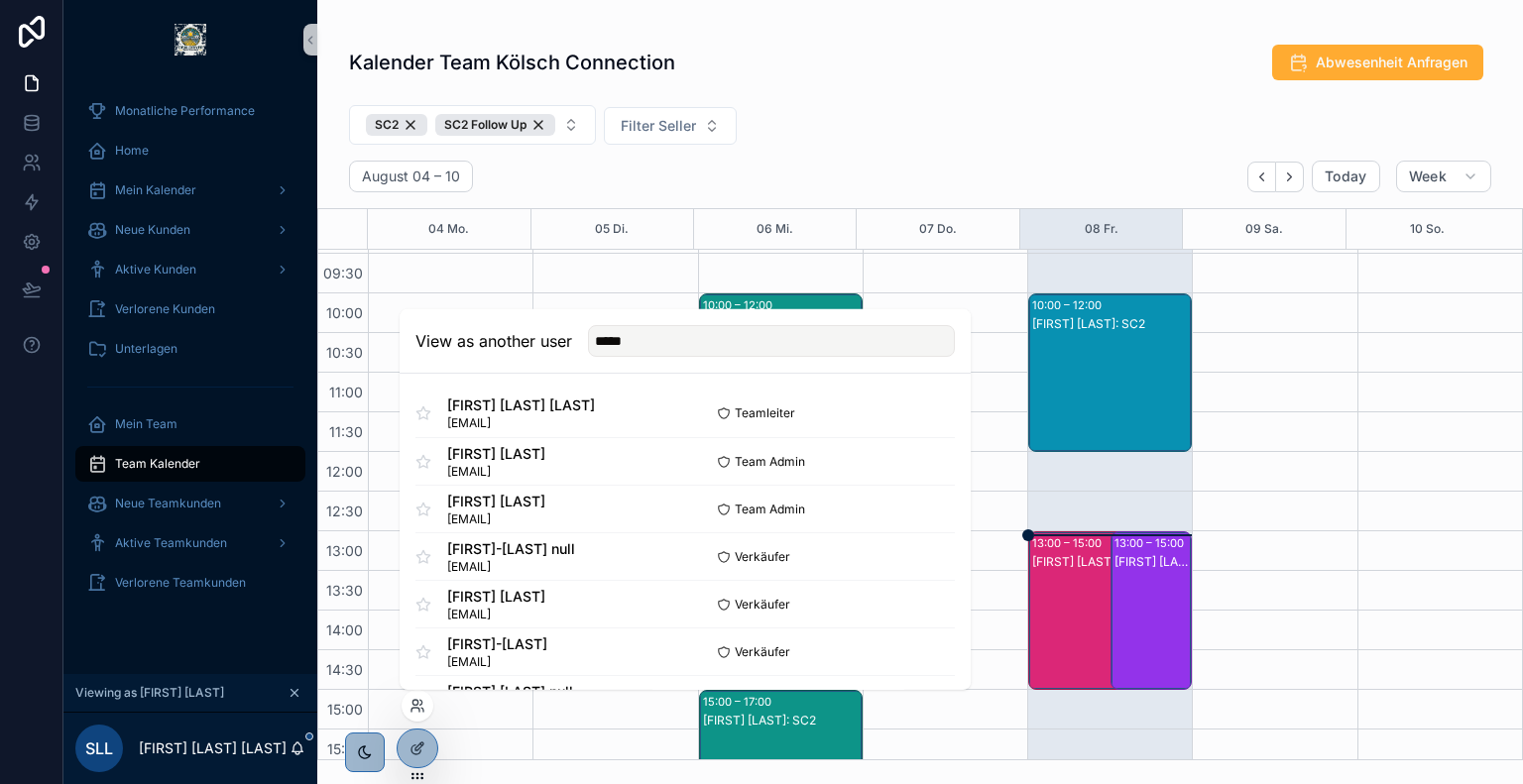 type 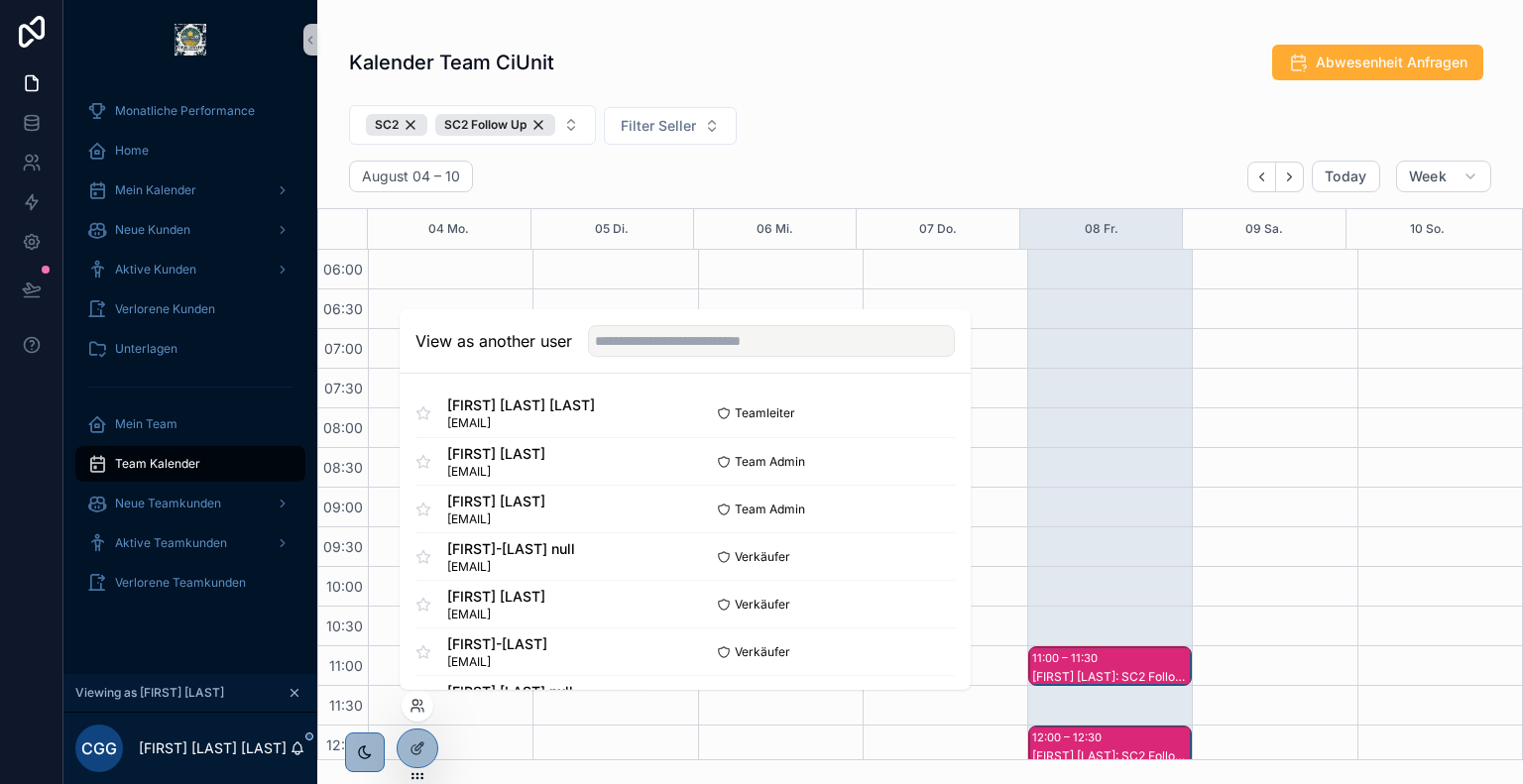 scroll, scrollTop: 476, scrollLeft: 0, axis: vertical 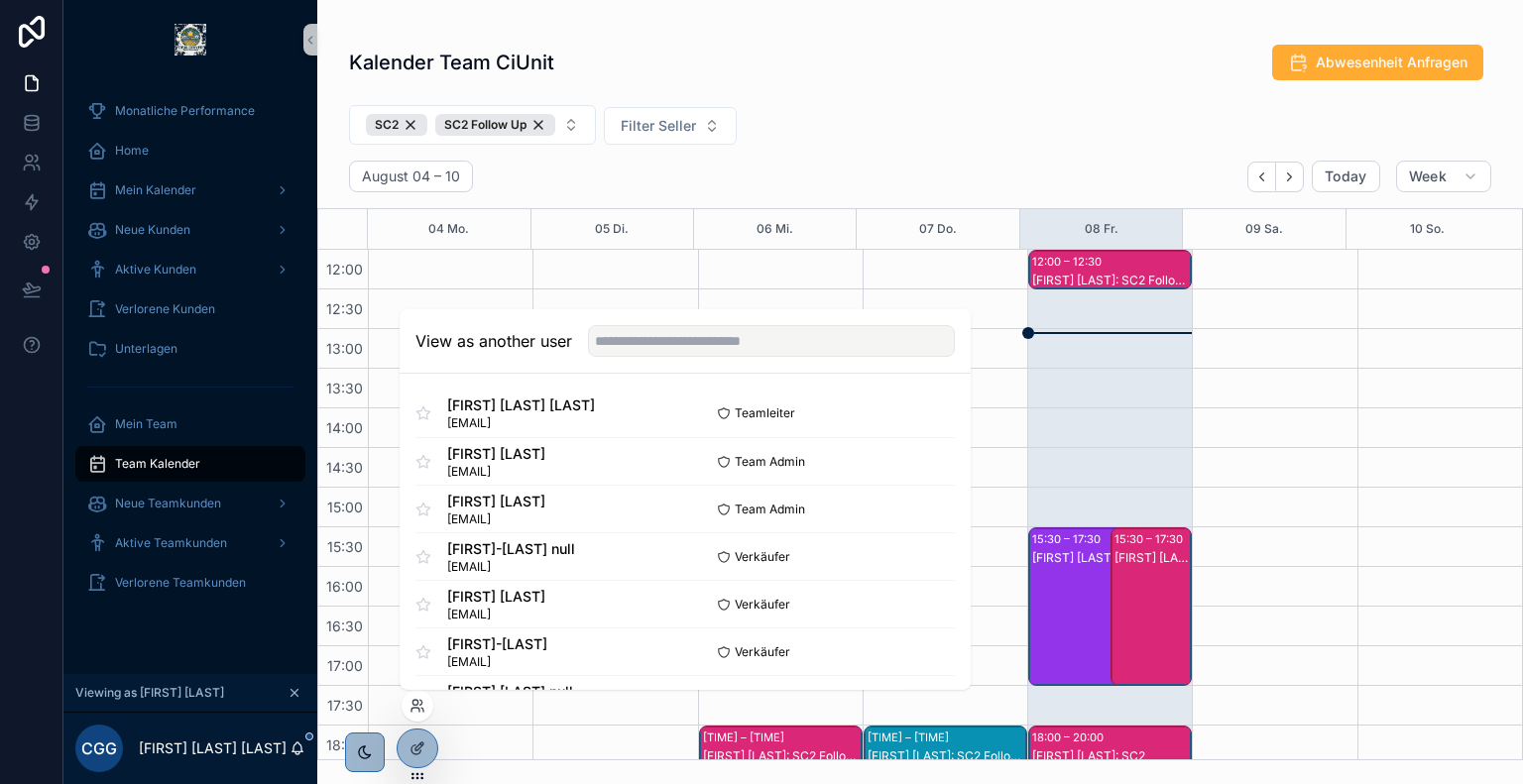 click on "SC2 SC2 Follow Up Filter Seller" at bounding box center [920, 129] 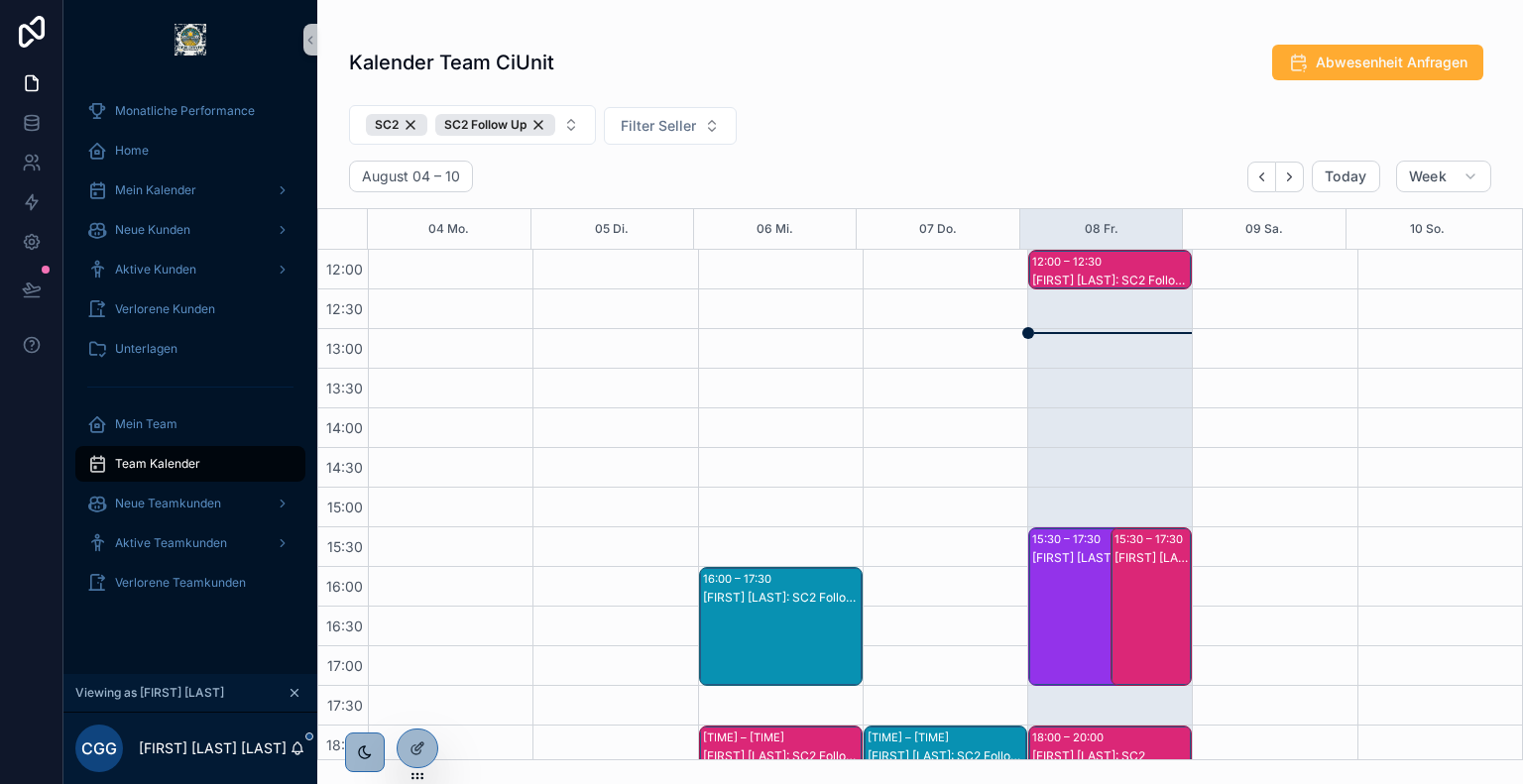 scroll, scrollTop: 357, scrollLeft: 0, axis: vertical 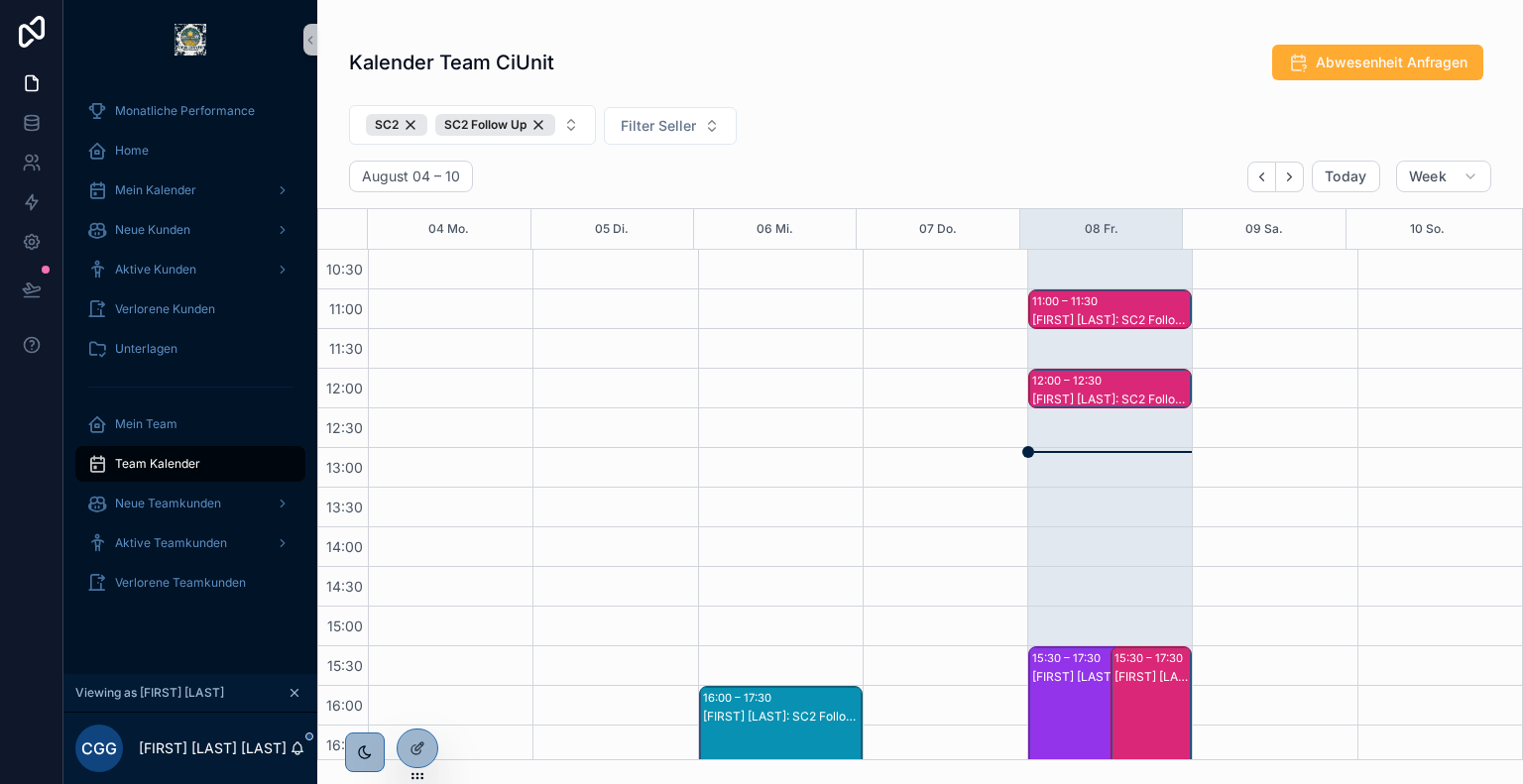 click on "12:00 – 12:30" at bounding box center [1069, 381] 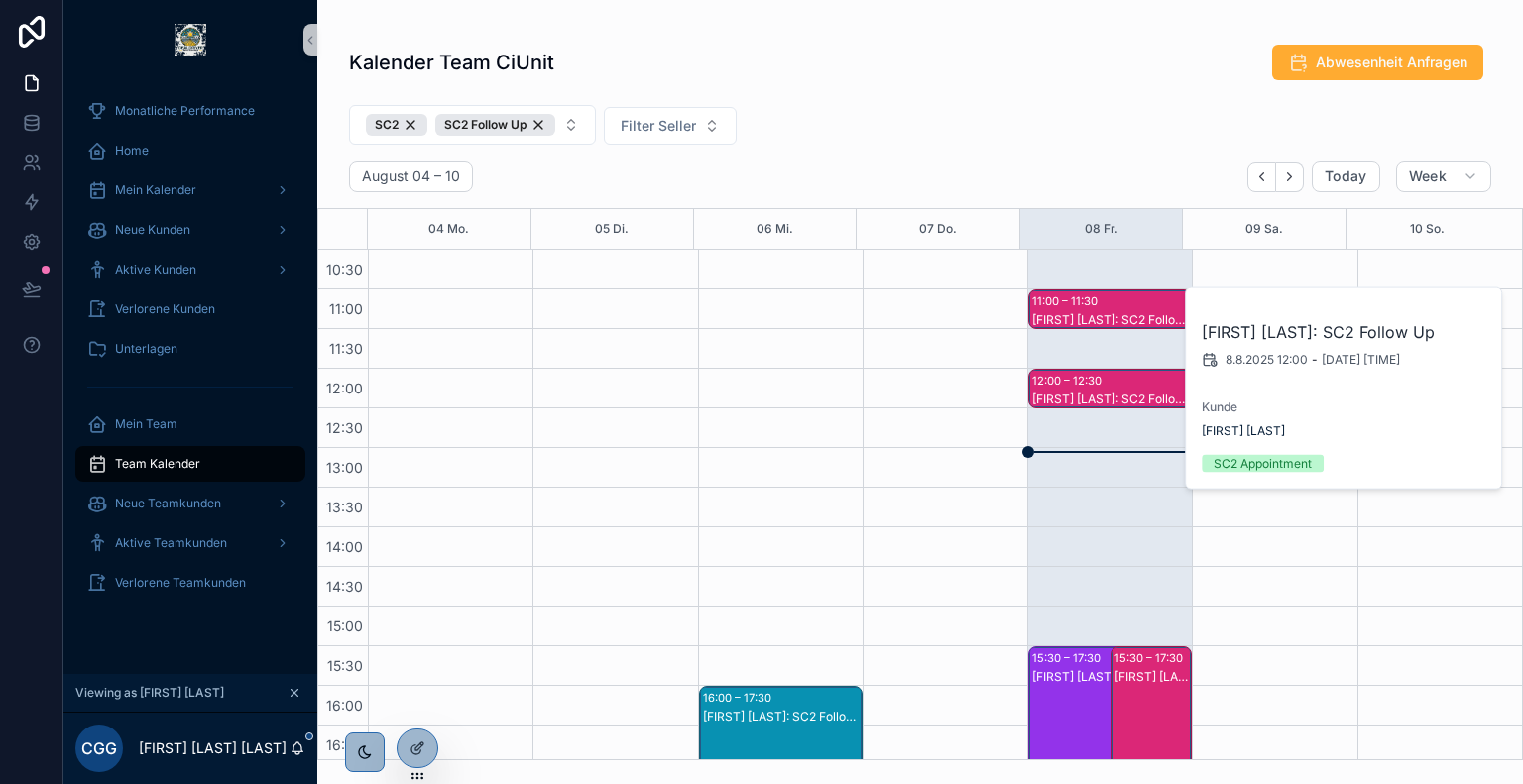 click on "[TIME] – [TIME] [FIRST] [LAST]: SC2 Follow Up" at bounding box center [1110, 309] 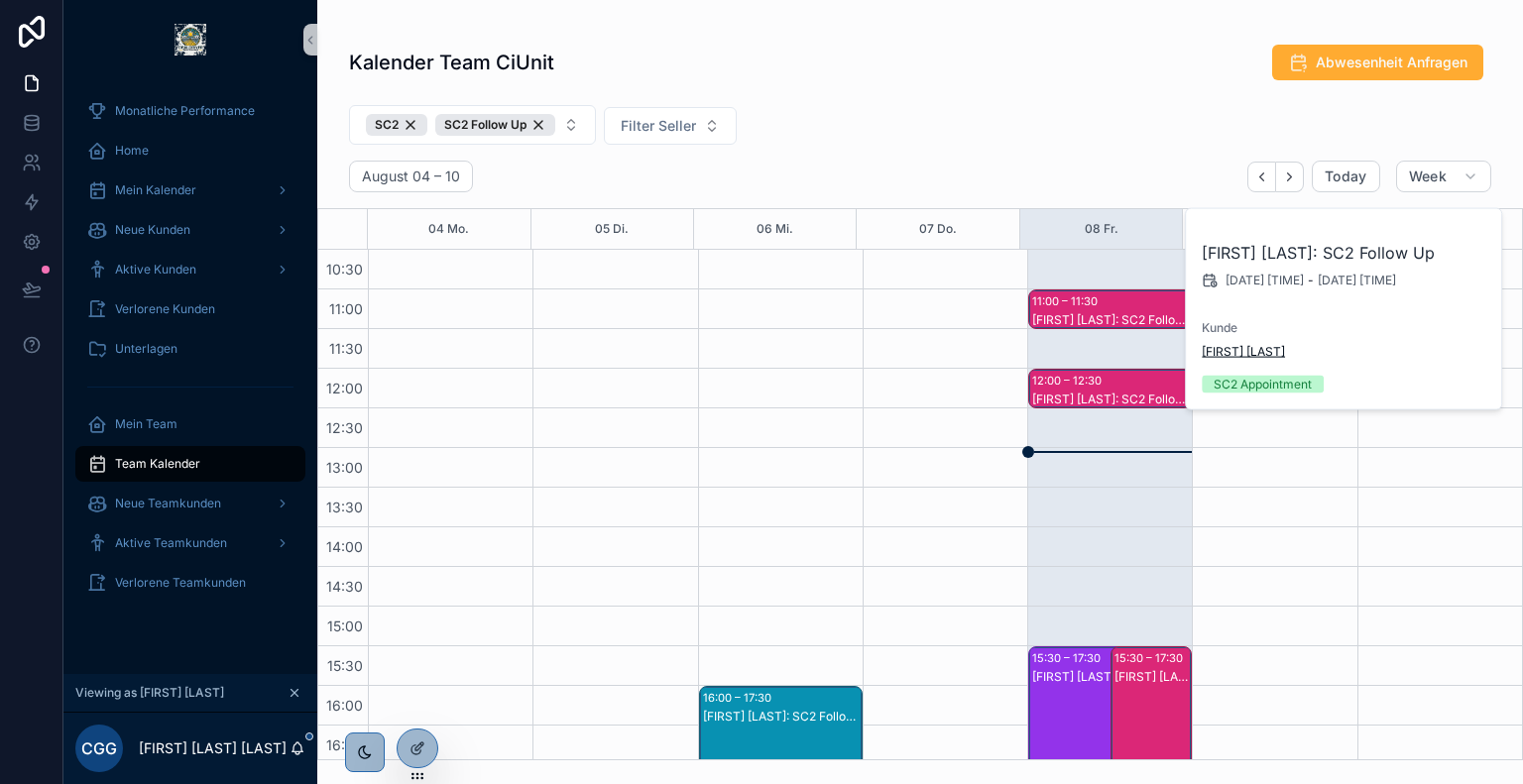 click on "[FIRST] [LAST]" at bounding box center [1243, 352] 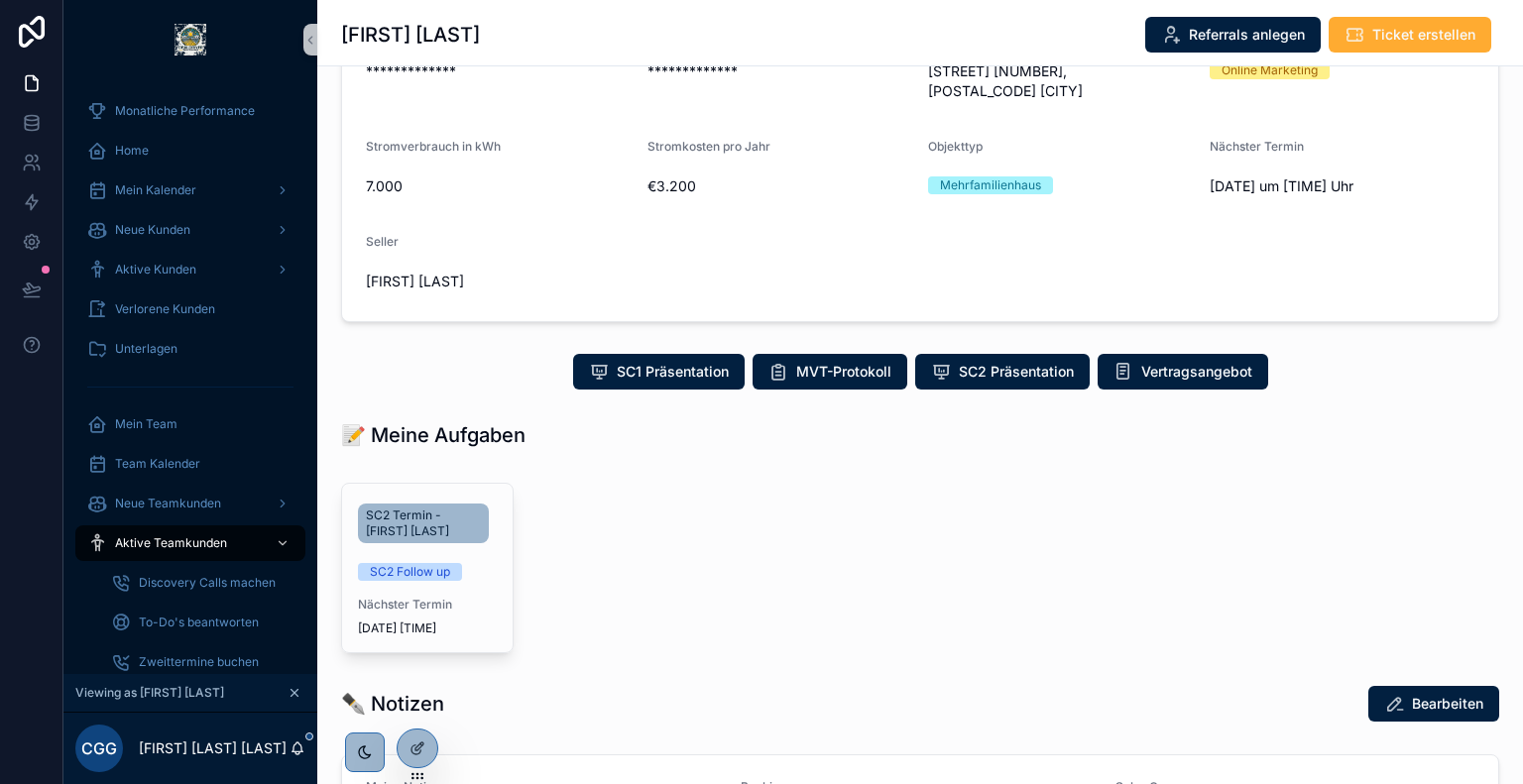 scroll, scrollTop: 206, scrollLeft: 0, axis: vertical 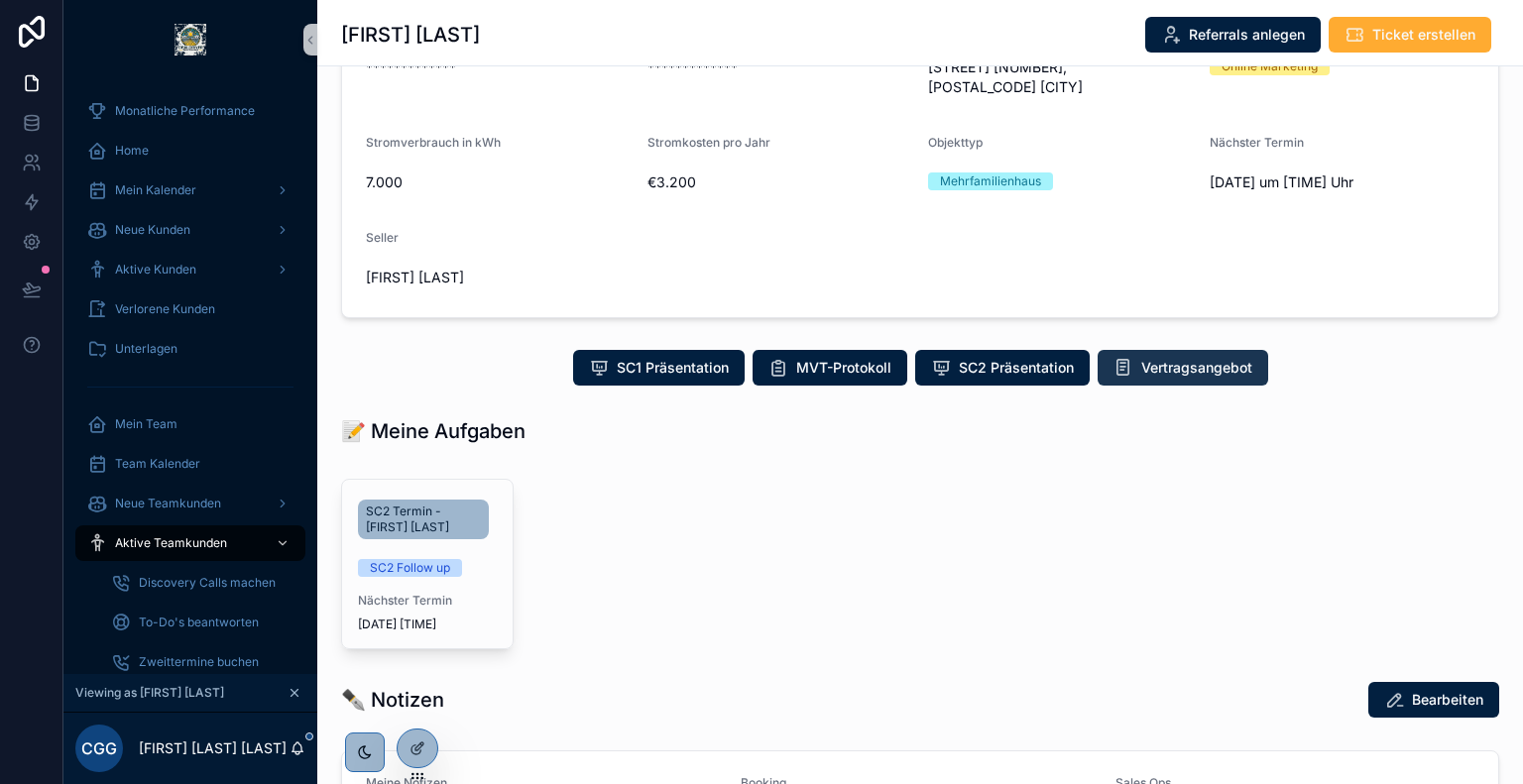 click on "Vertragsangebot" at bounding box center (1197, 368) 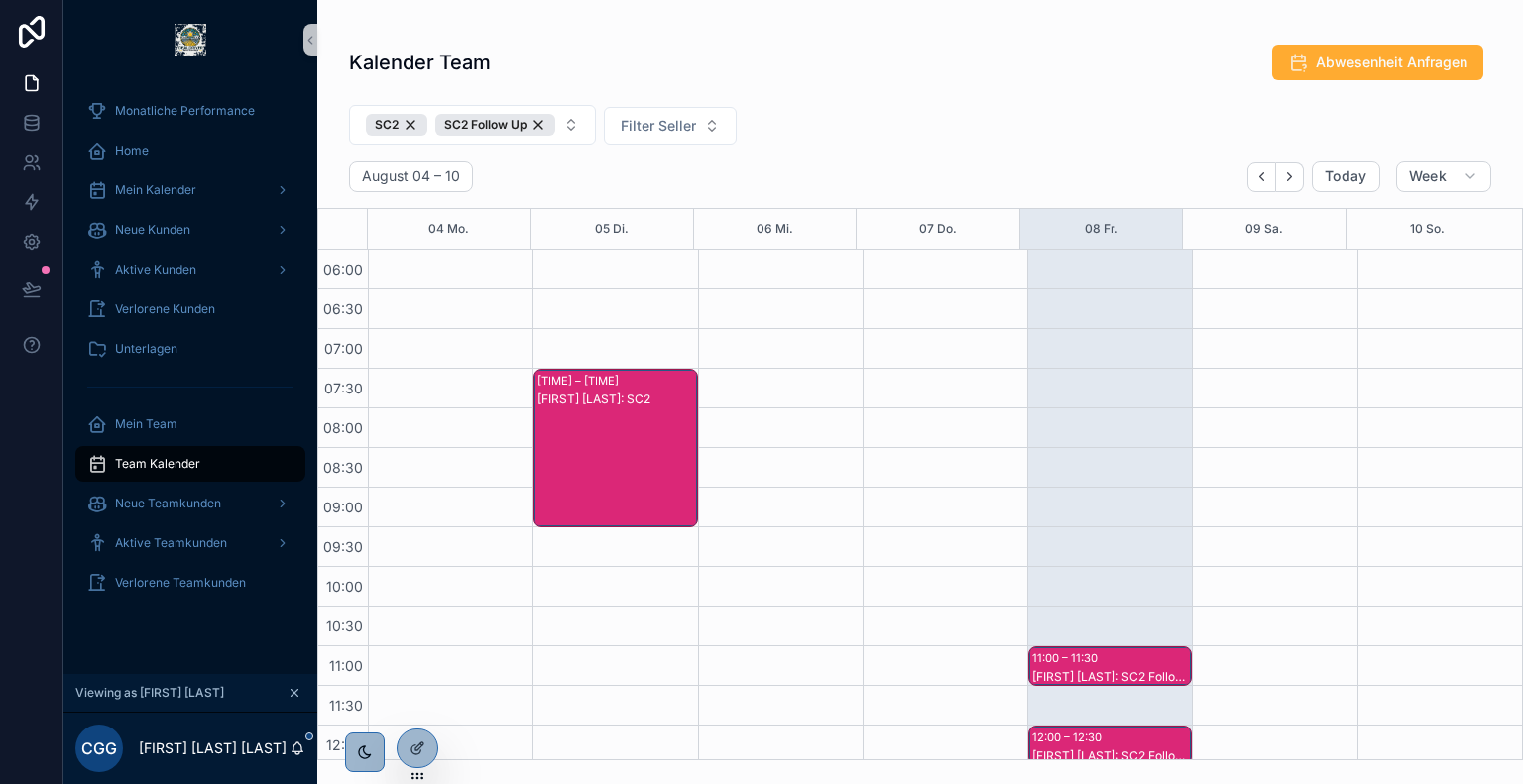 scroll, scrollTop: 0, scrollLeft: 0, axis: both 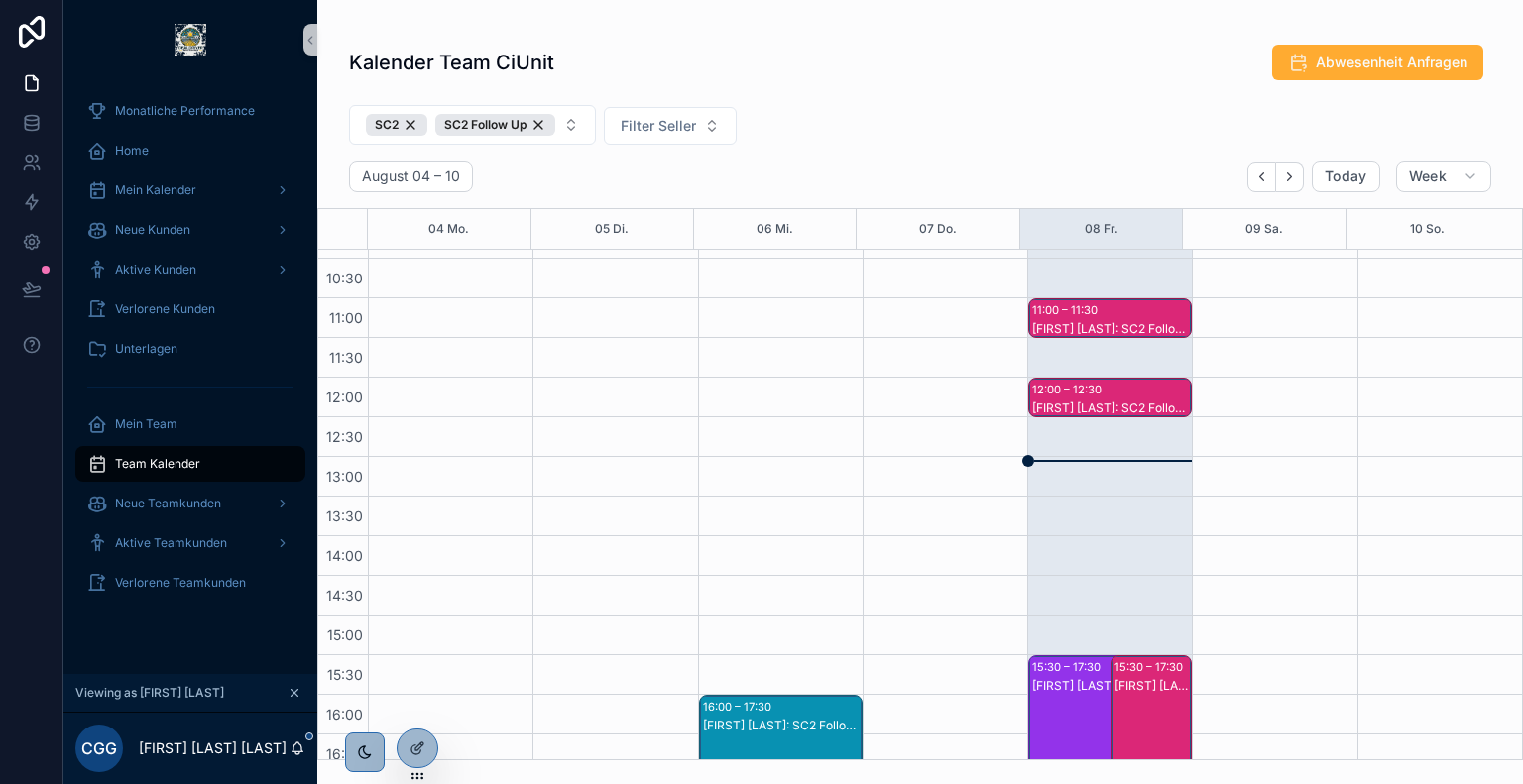 click on "[FIRST] [LAST]: SC2 Follow Up" at bounding box center [1111, 408] 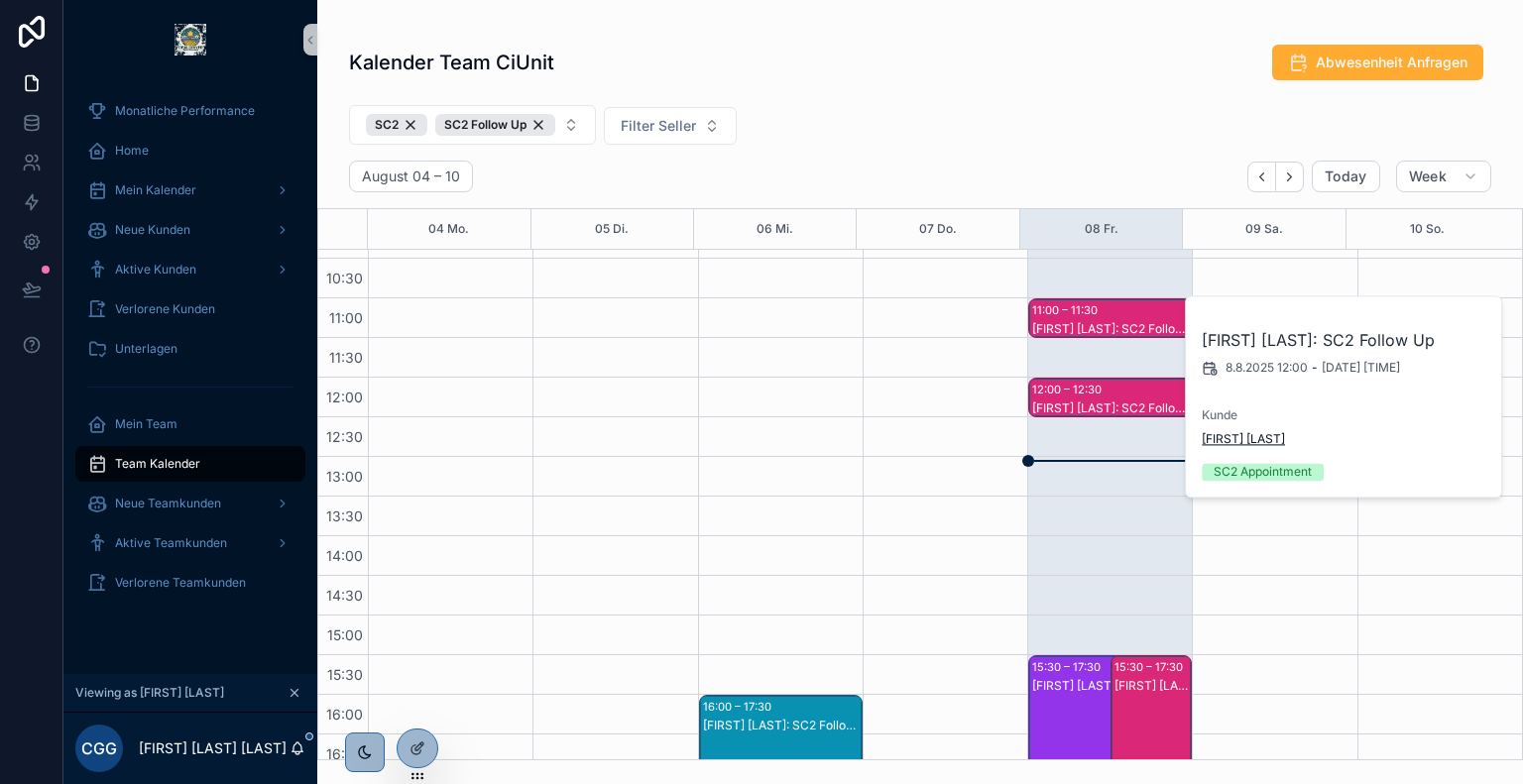 click on "[FIRST] [LAST]" at bounding box center (1243, 439) 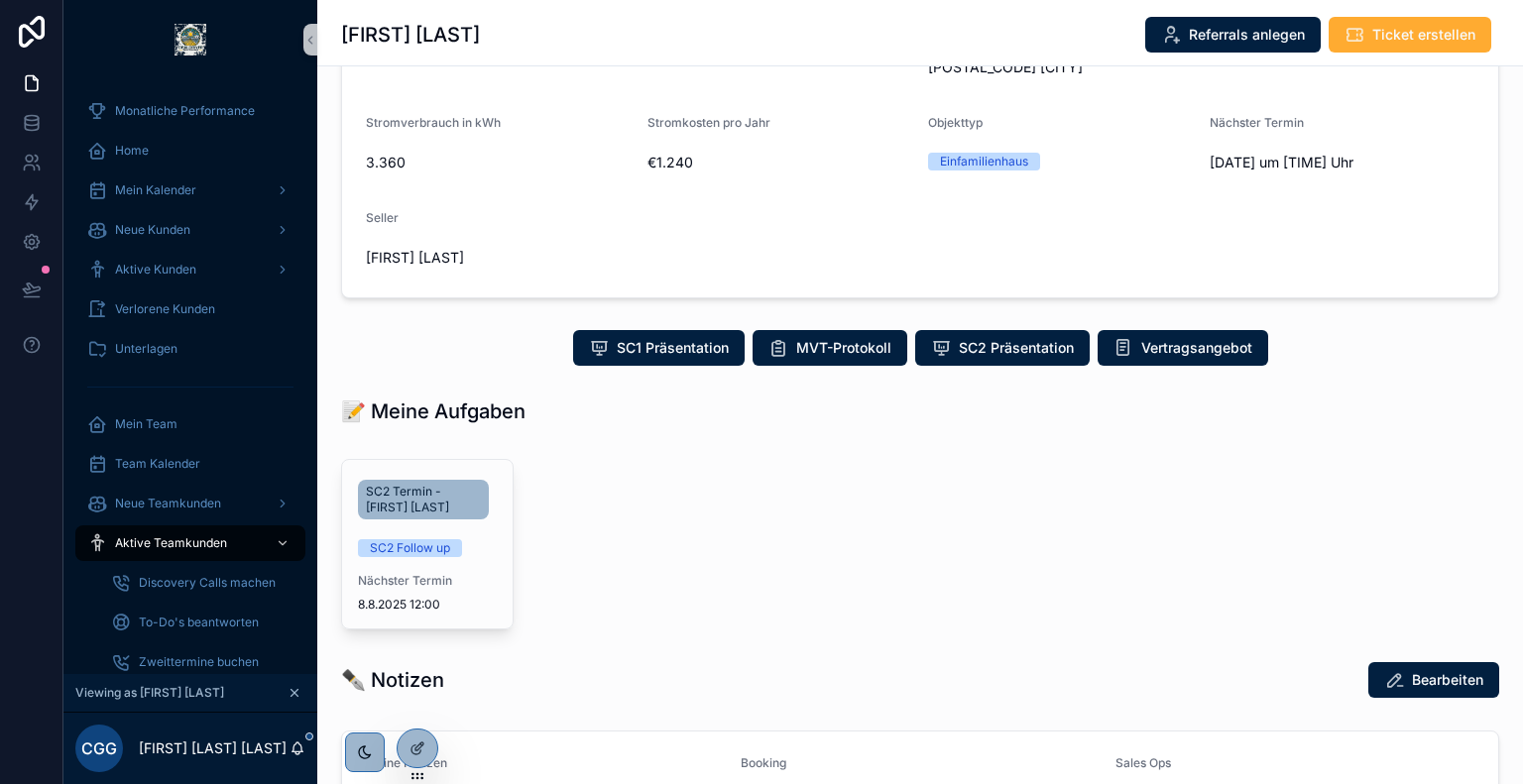 scroll, scrollTop: 226, scrollLeft: 0, axis: vertical 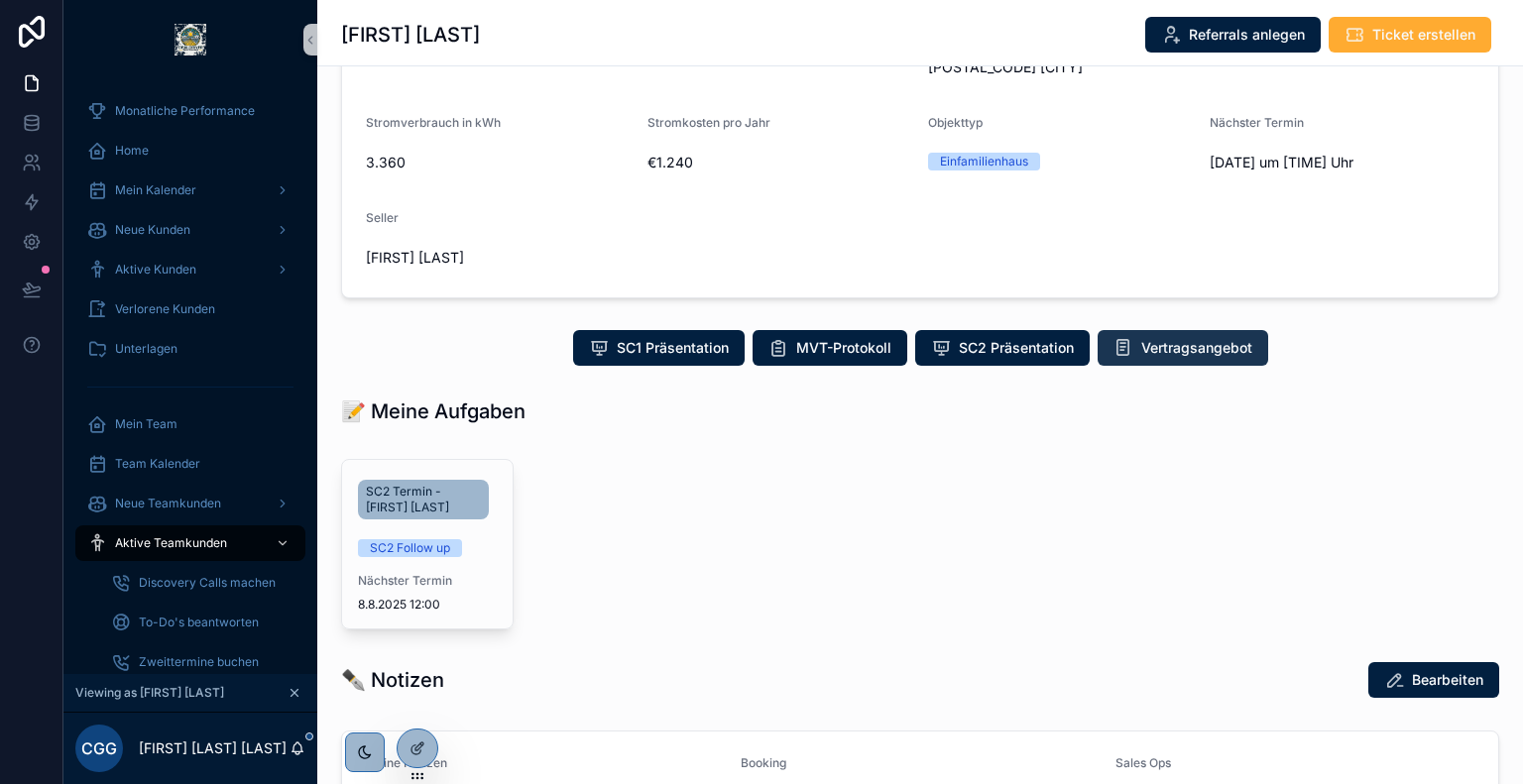 click on "Vertragsangebot" at bounding box center [1197, 348] 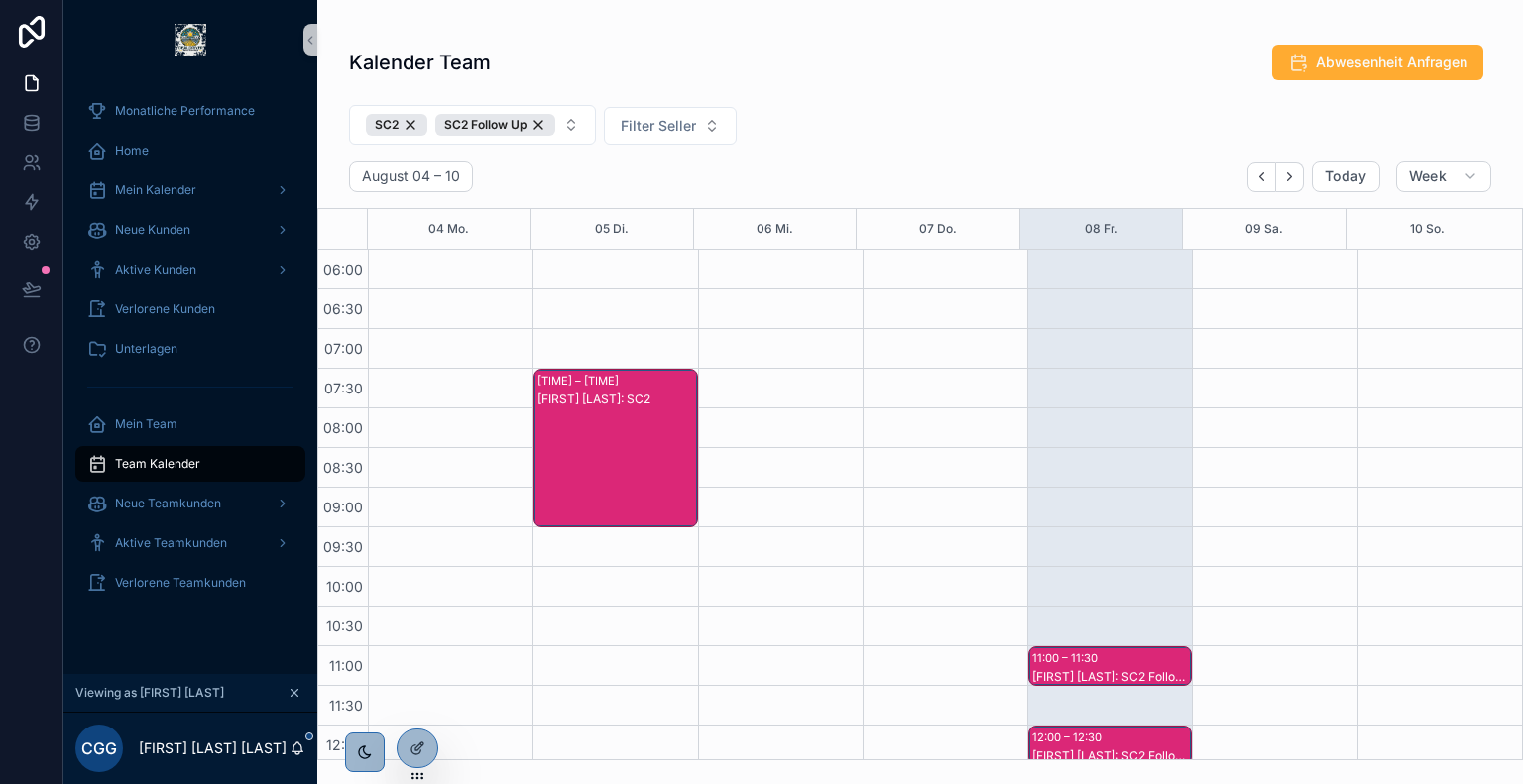 scroll, scrollTop: 0, scrollLeft: 0, axis: both 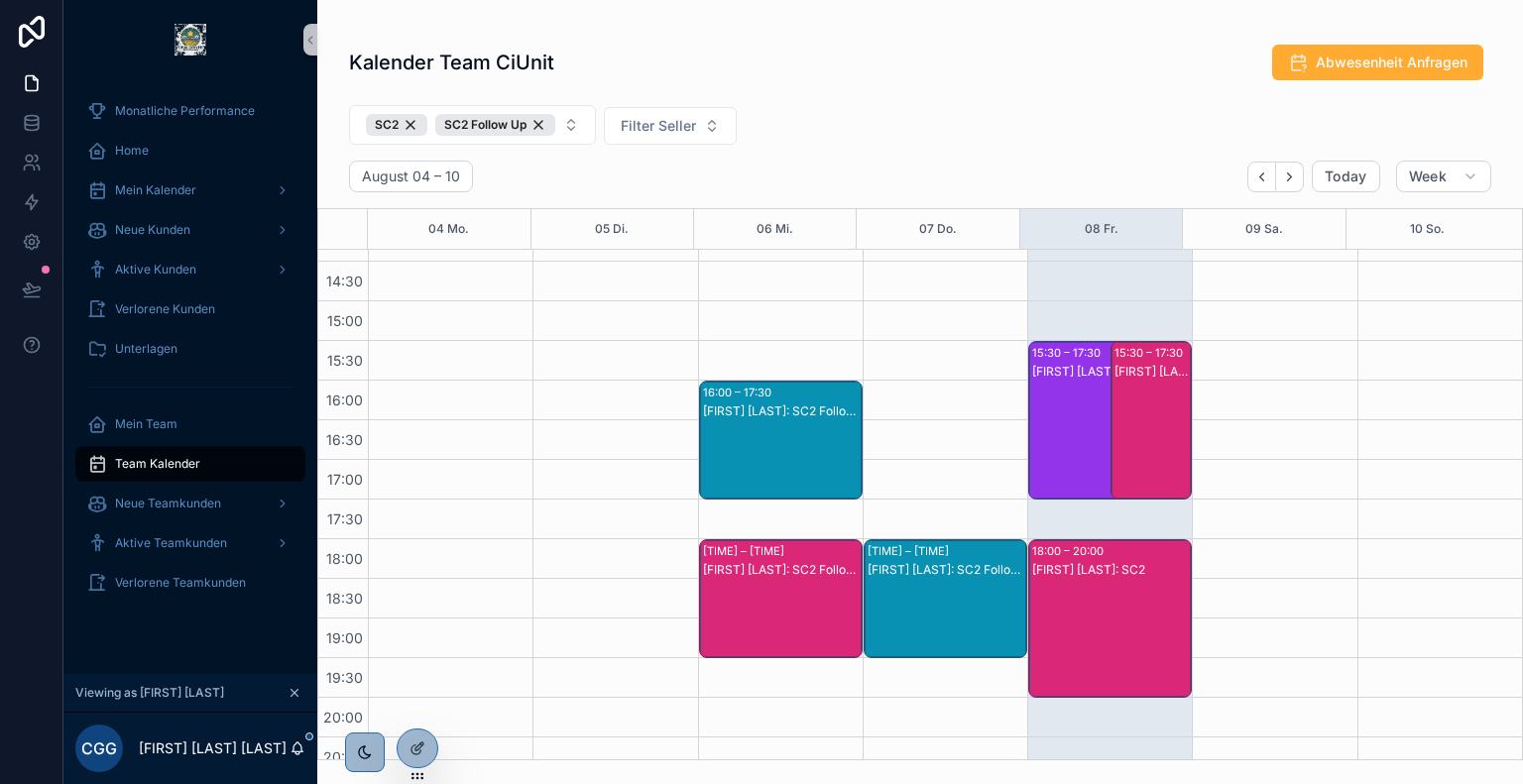 click on "[FIRST] [LAST]: SC2" at bounding box center (1111, 570) 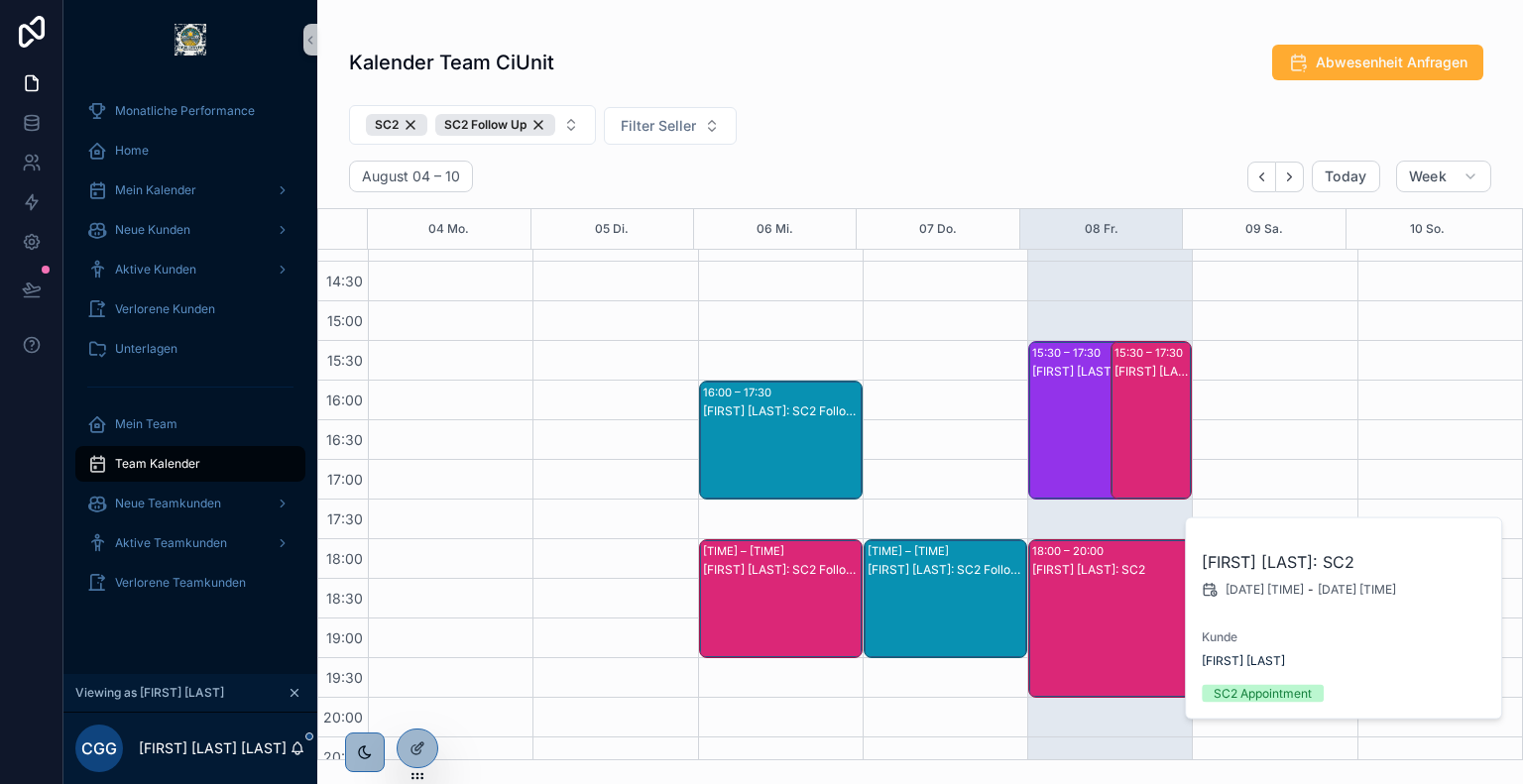 click on "[FIRST] [LAST]: SC2" at bounding box center (1152, 440) 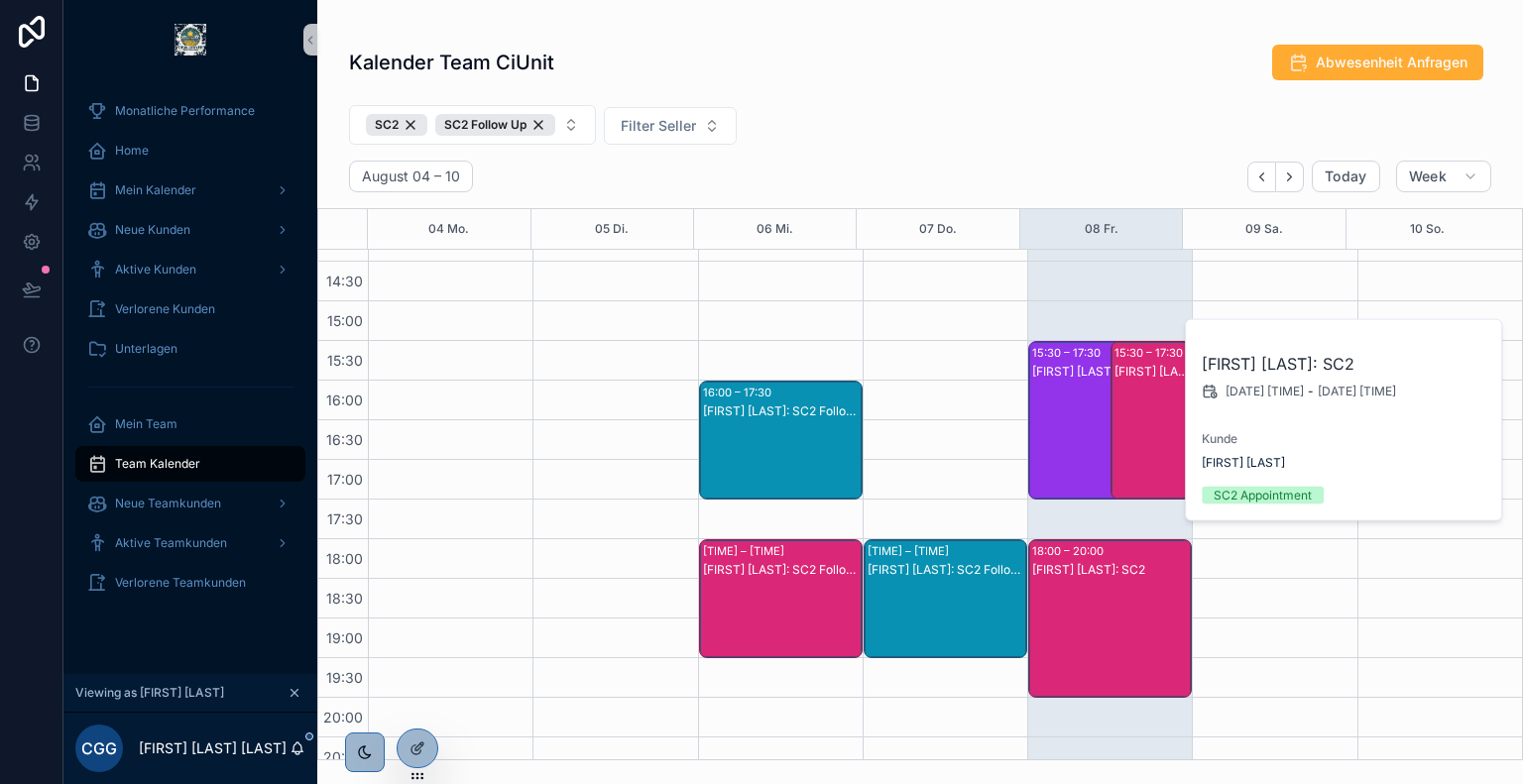 click on "[FIRST] [LAST]: SC2" at bounding box center [1099, 440] 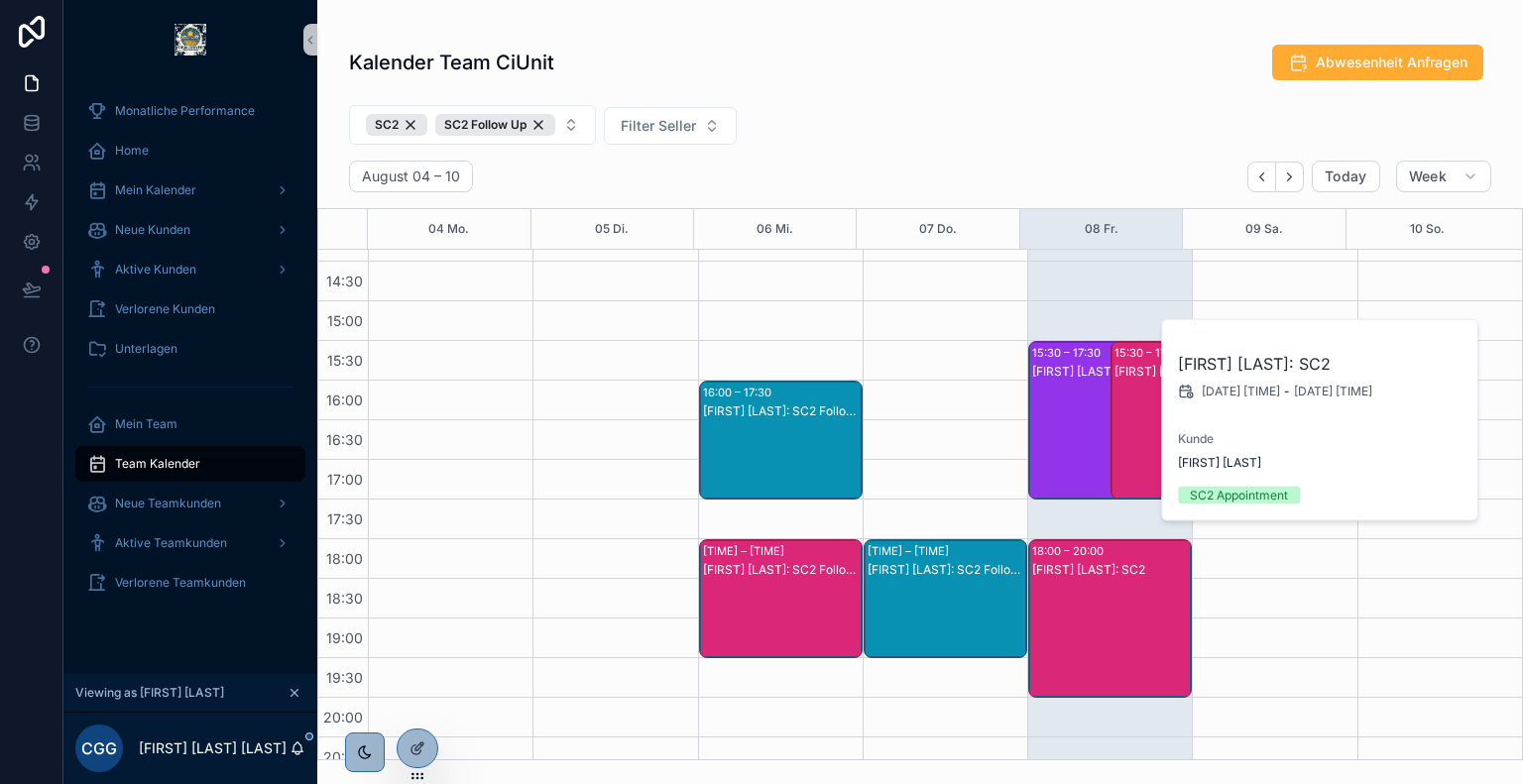 click on "Kalender Team CiUnit Abwesenheit Anfragen" at bounding box center [920, 62] 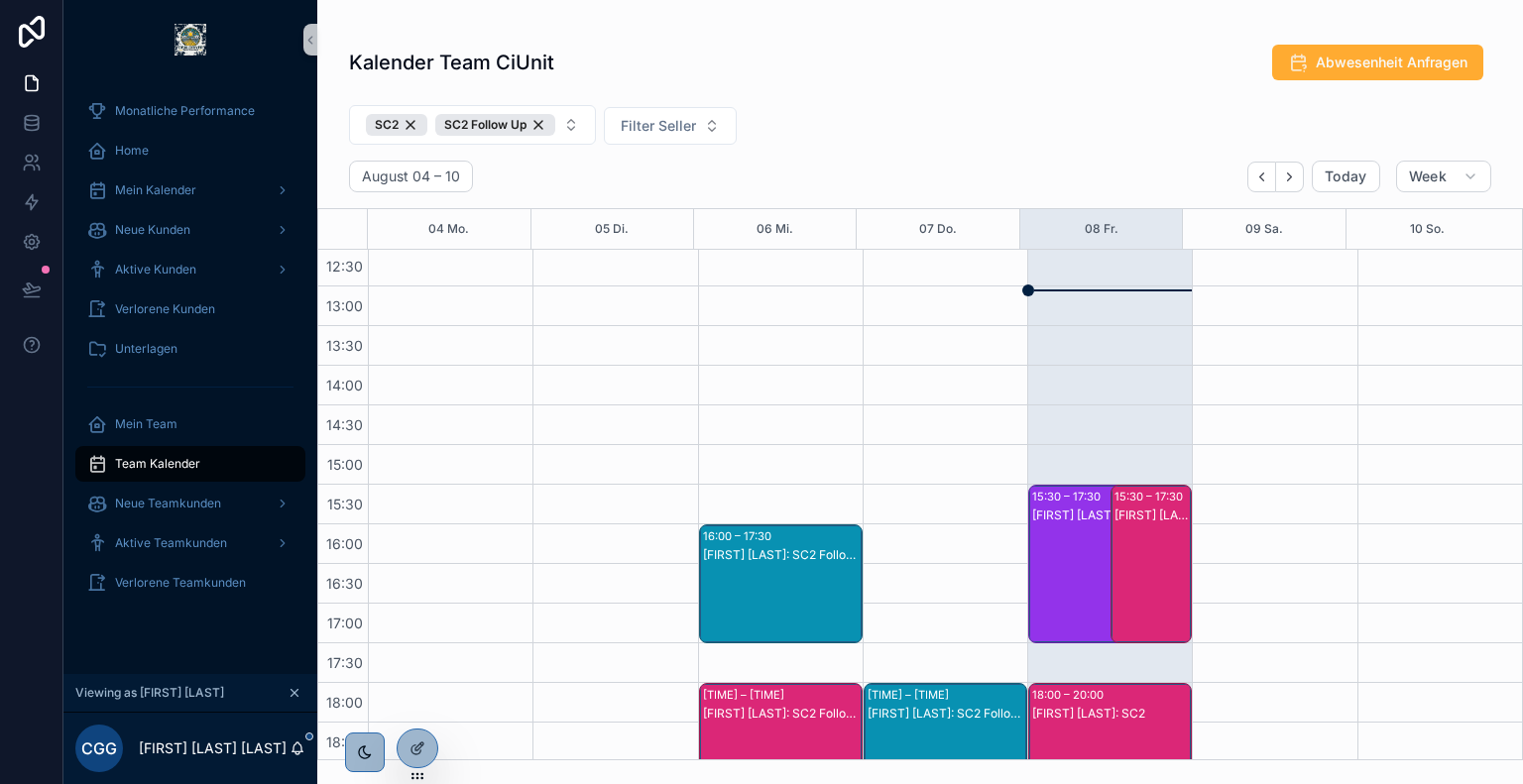 scroll, scrollTop: 515, scrollLeft: 0, axis: vertical 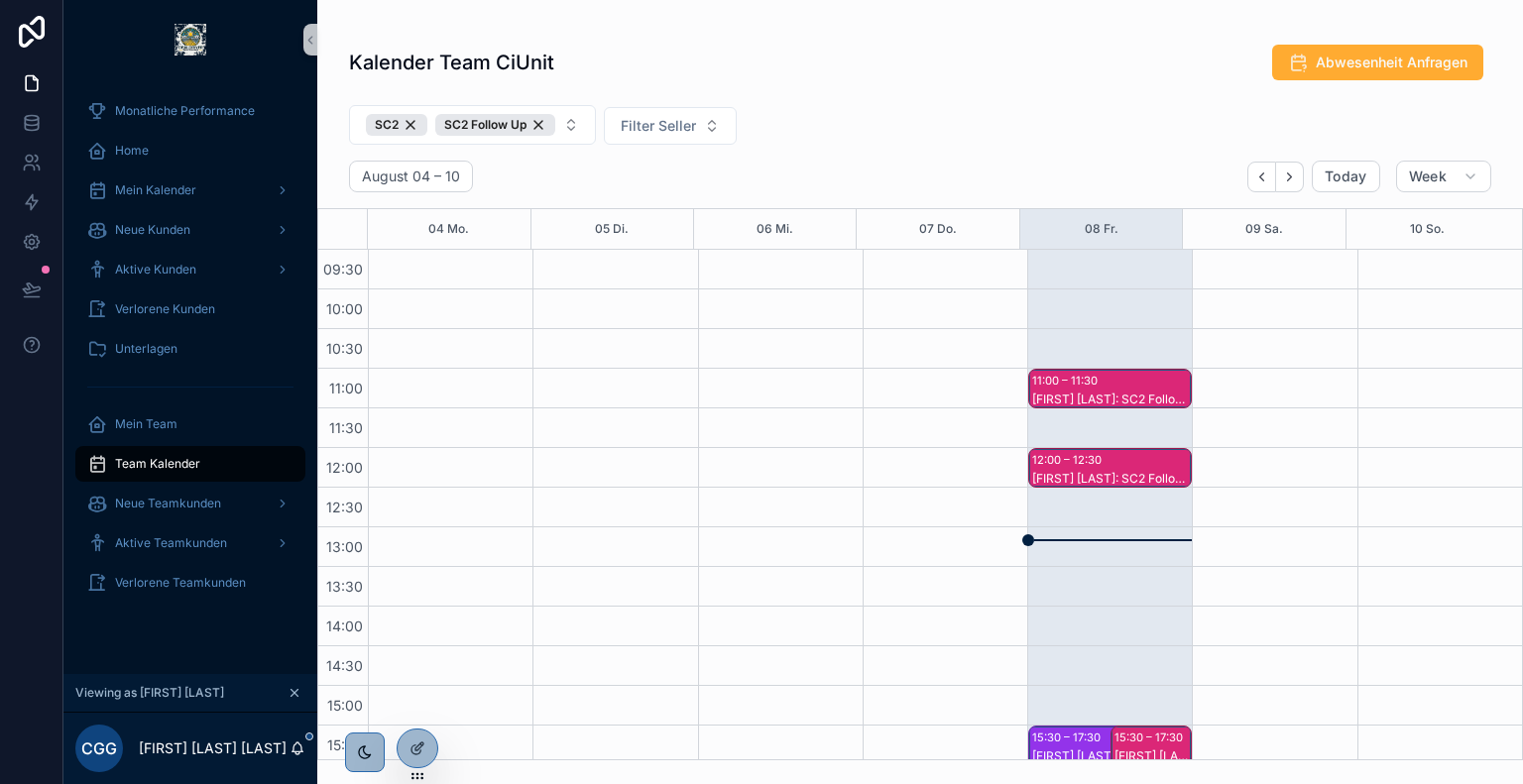 click on "[FIRST] [LAST]: SC2 Follow Up" at bounding box center (1111, 399) 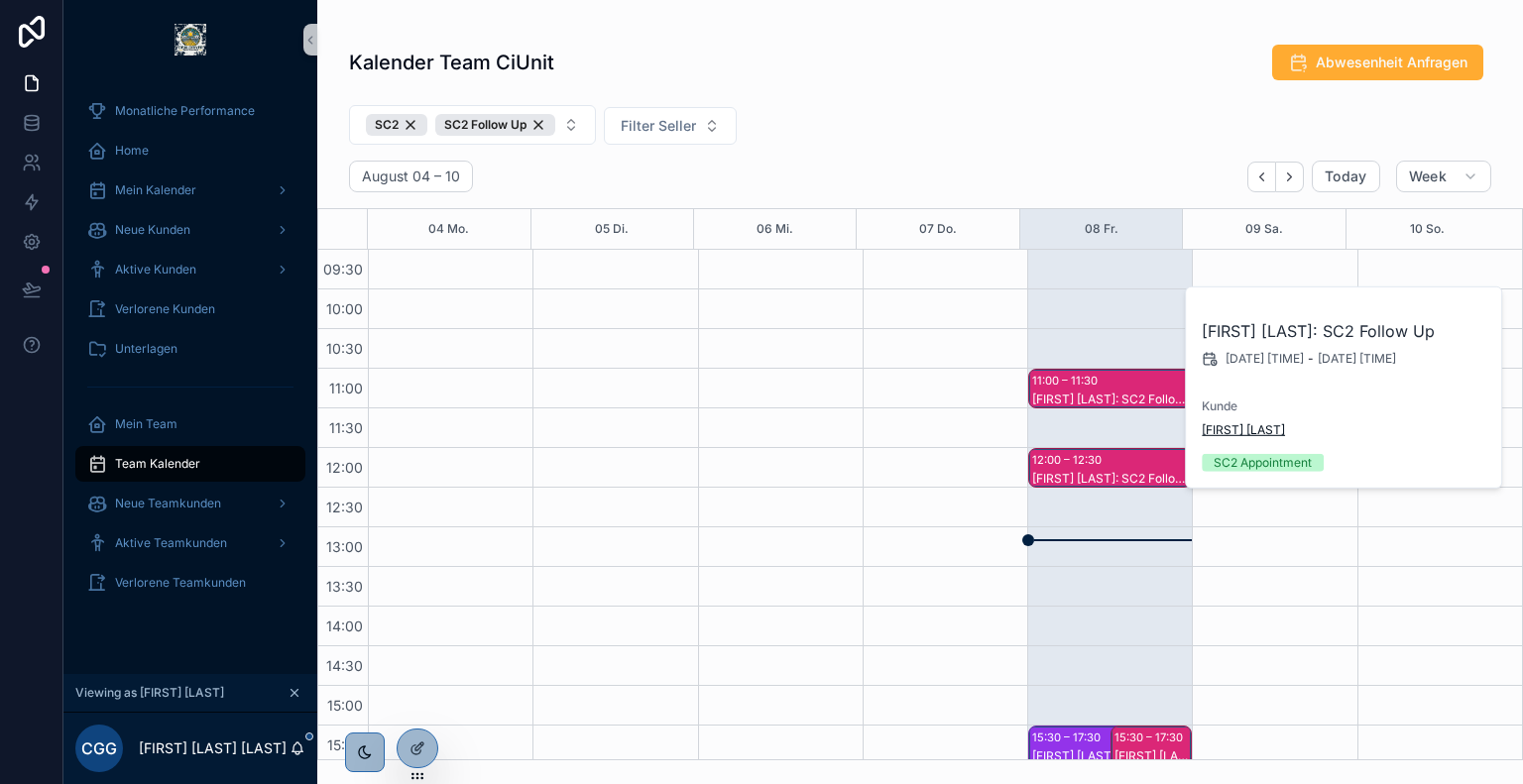 click on "[FIRST] [LAST]" at bounding box center [1243, 430] 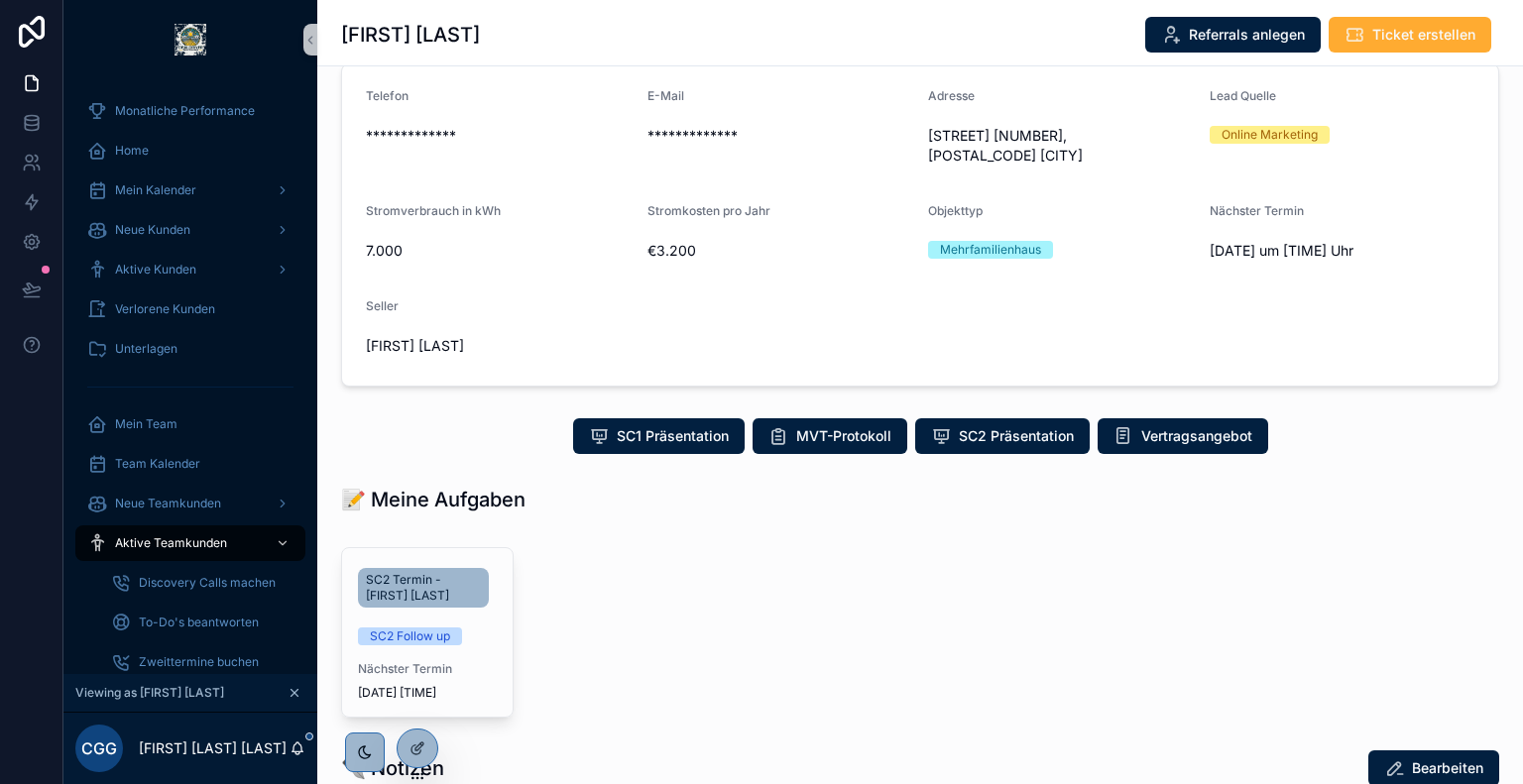 scroll, scrollTop: 139, scrollLeft: 0, axis: vertical 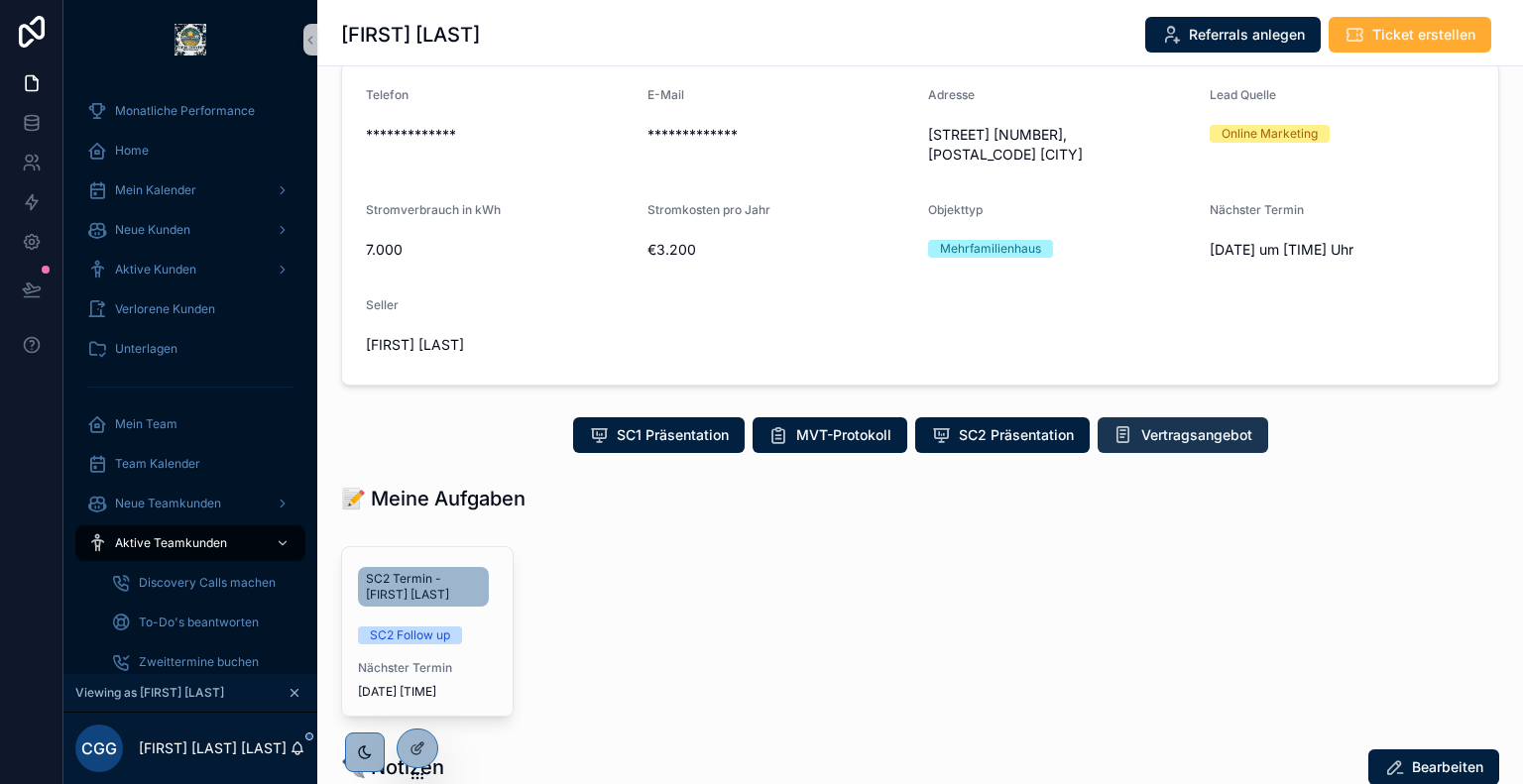 click on "Vertragsangebot" at bounding box center (1197, 435) 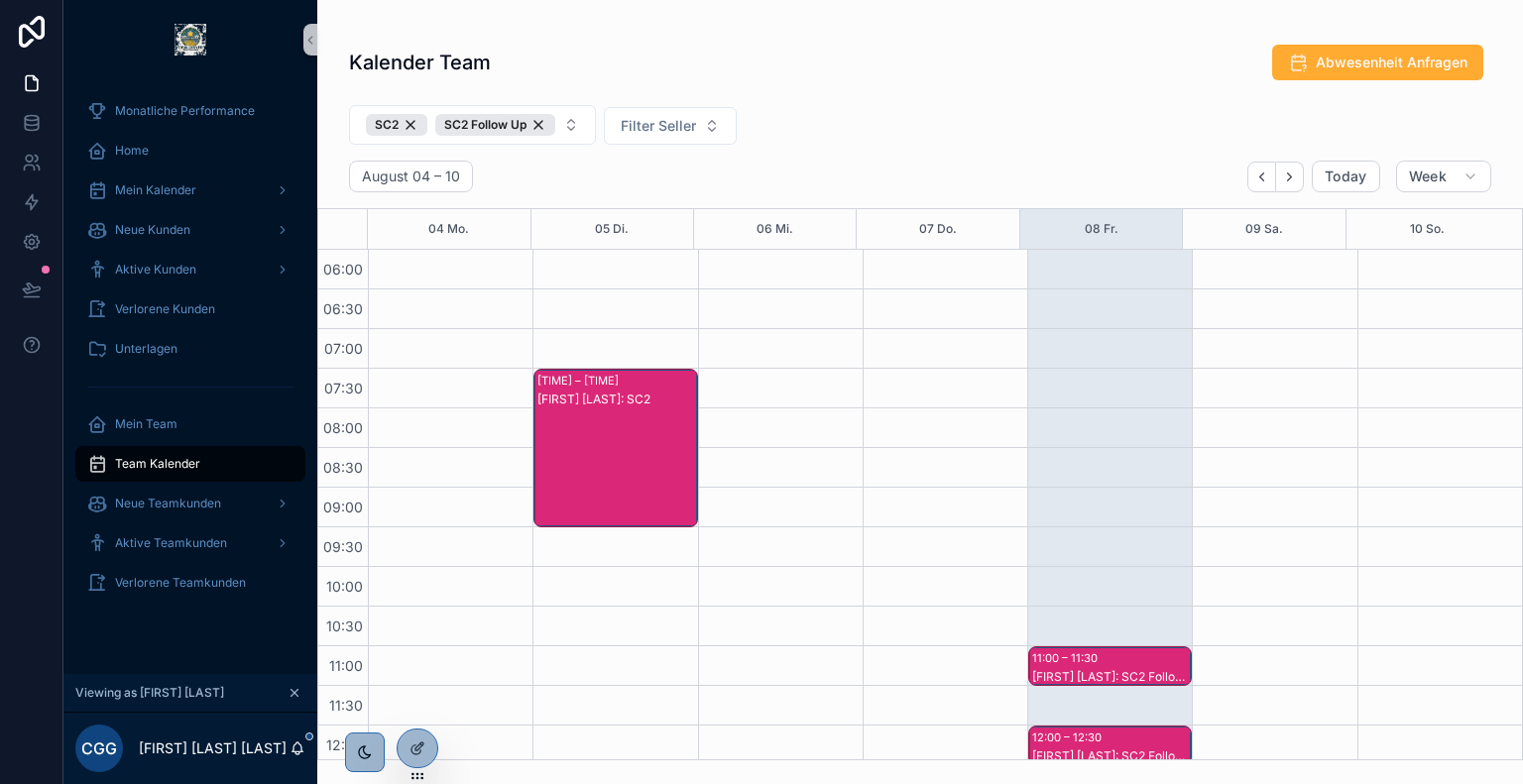 scroll, scrollTop: 0, scrollLeft: 0, axis: both 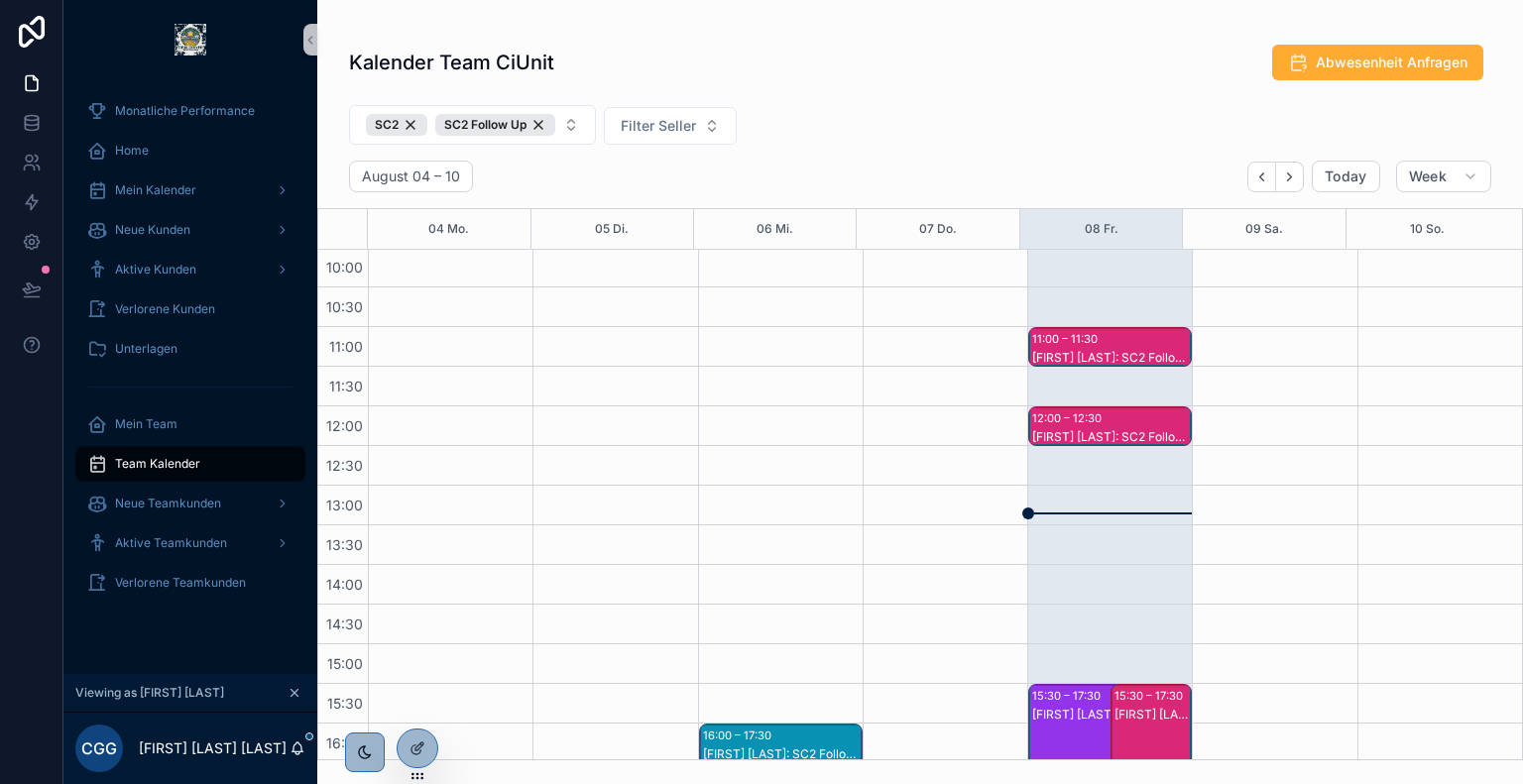 click on "[FIRST] [LAST]: SC2 Follow Up" at bounding box center [1111, 358] 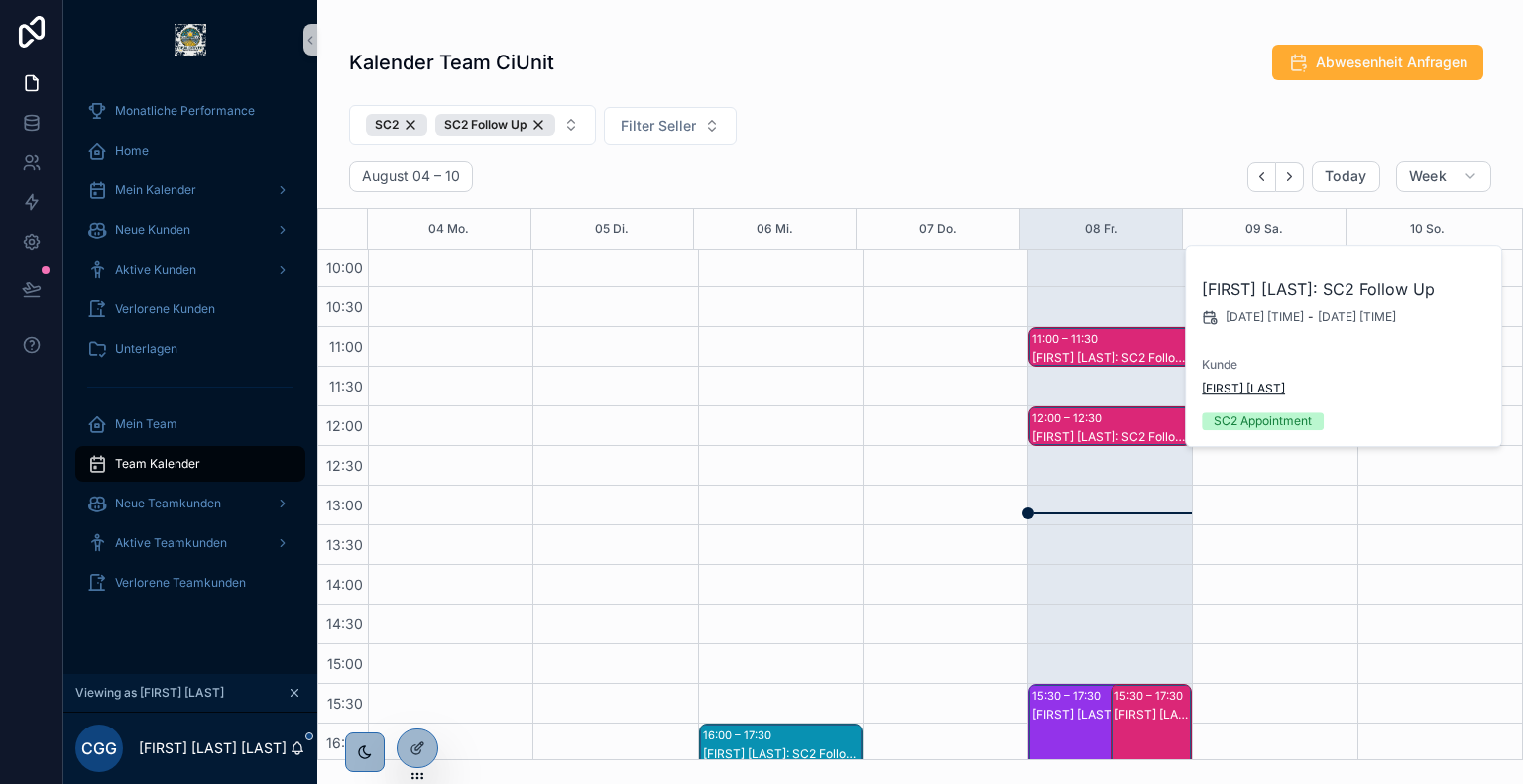 click on "[FIRST] [LAST]" at bounding box center [1243, 389] 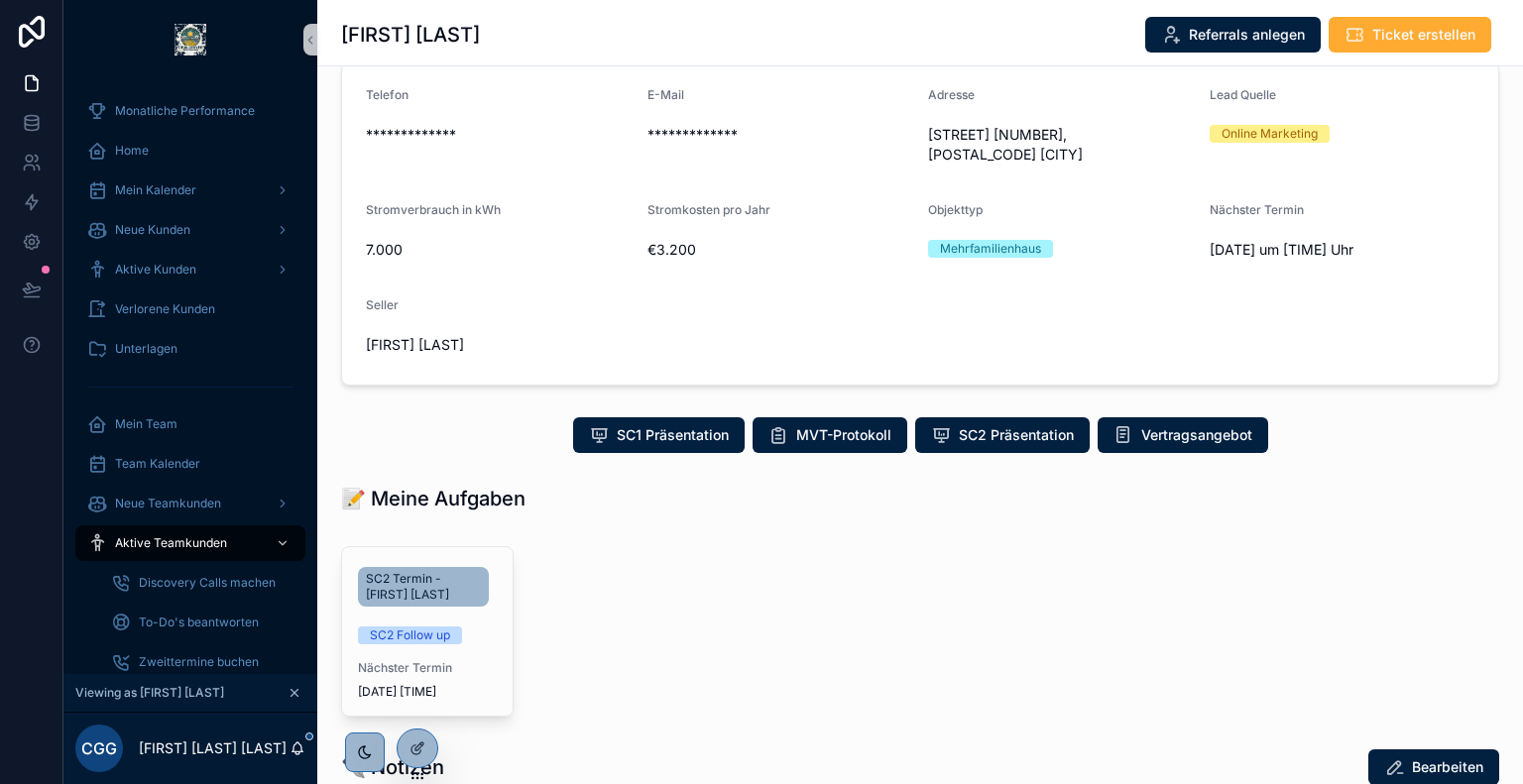 scroll, scrollTop: 142, scrollLeft: 0, axis: vertical 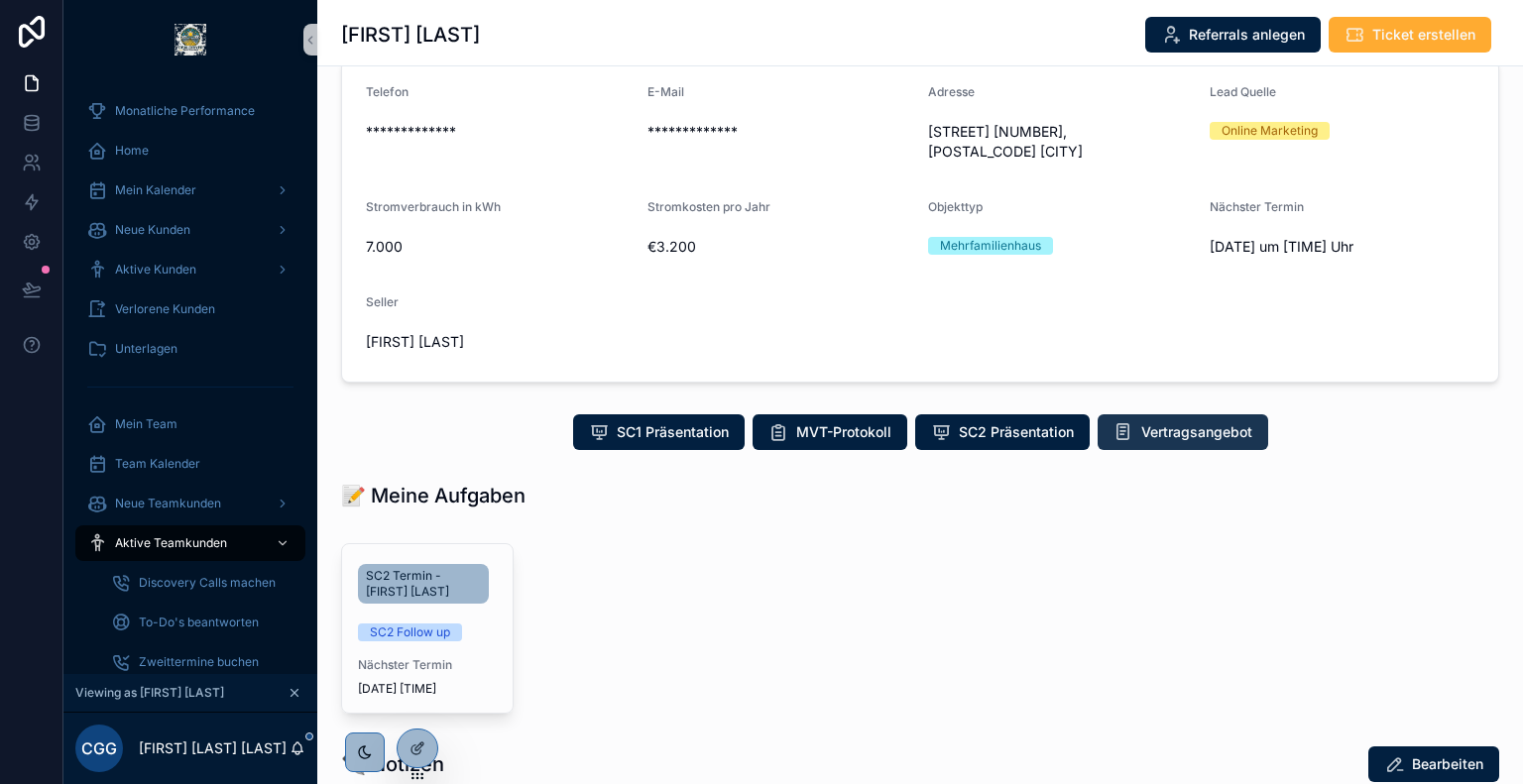 click on "Vertragsangebot" at bounding box center [1183, 432] 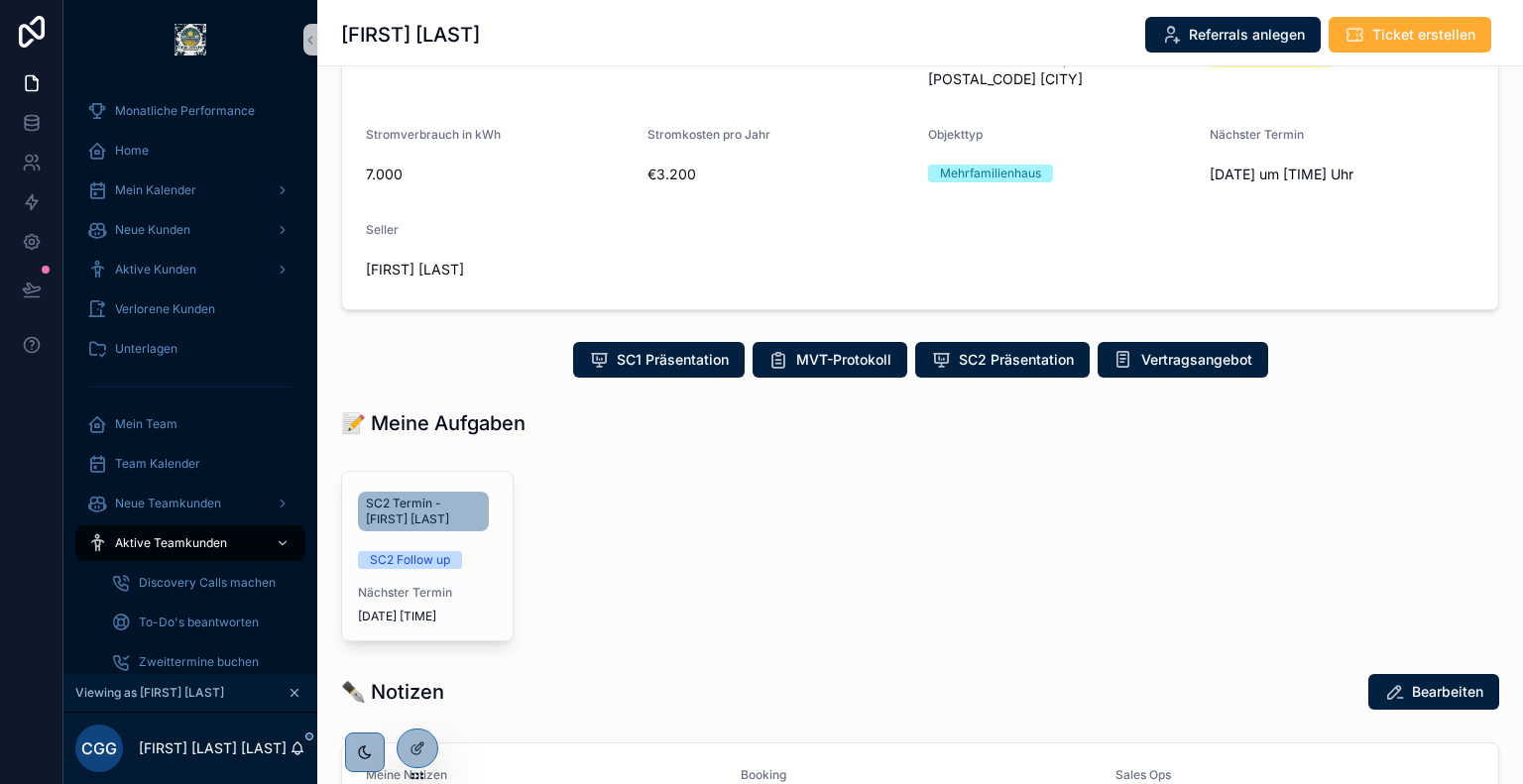 scroll, scrollTop: 210, scrollLeft: 0, axis: vertical 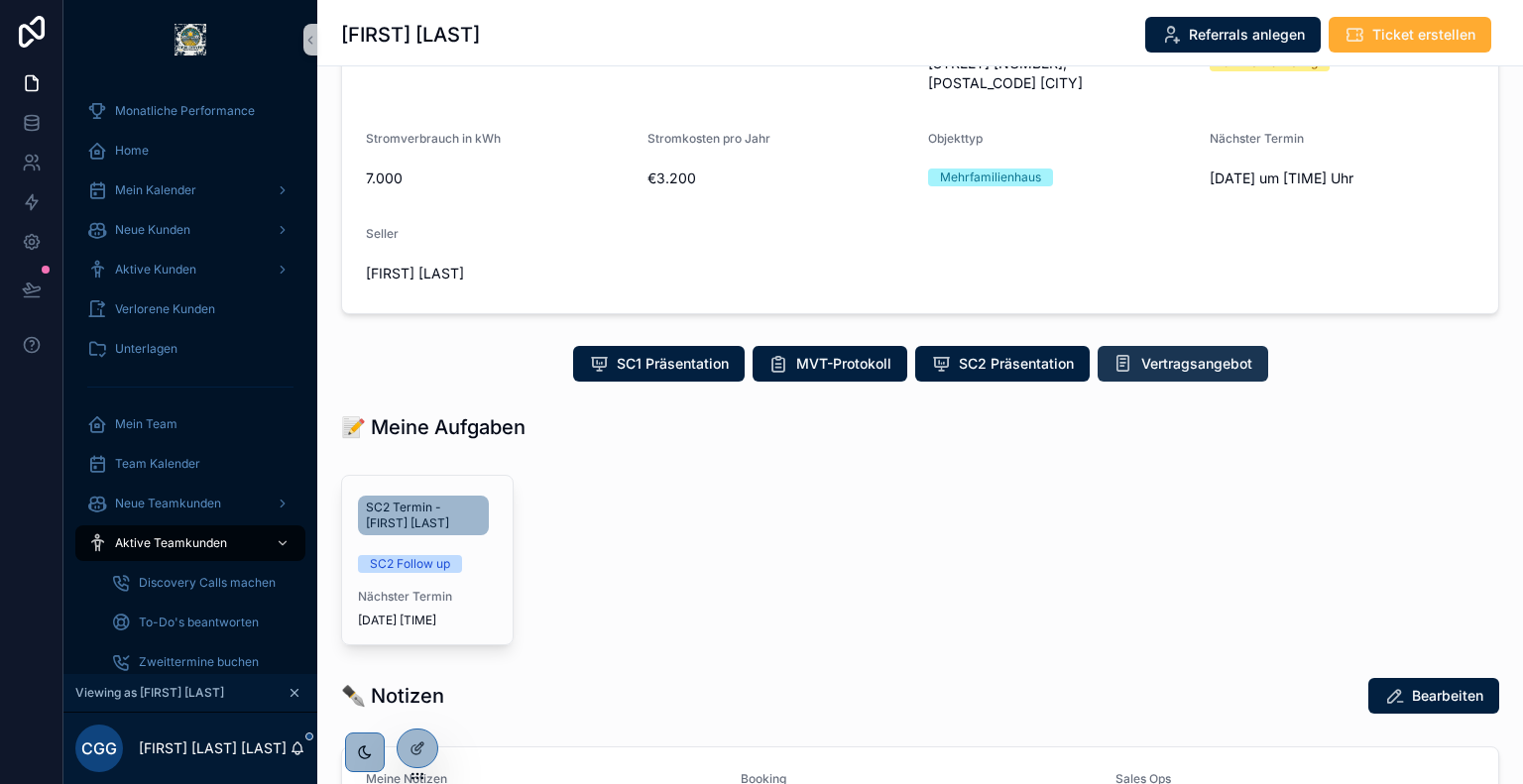 click on "Vertragsangebot" at bounding box center [1197, 364] 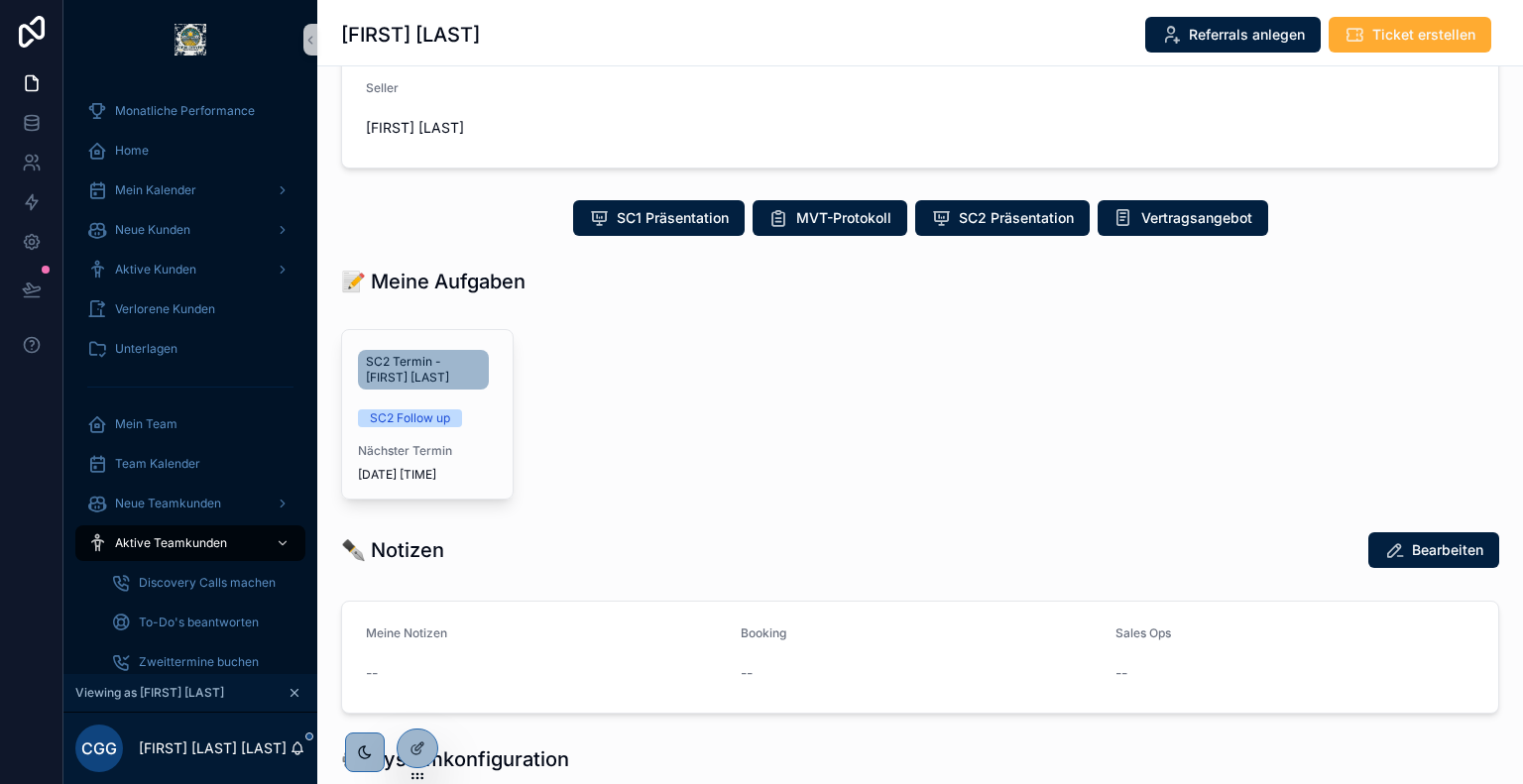 scroll, scrollTop: 357, scrollLeft: 0, axis: vertical 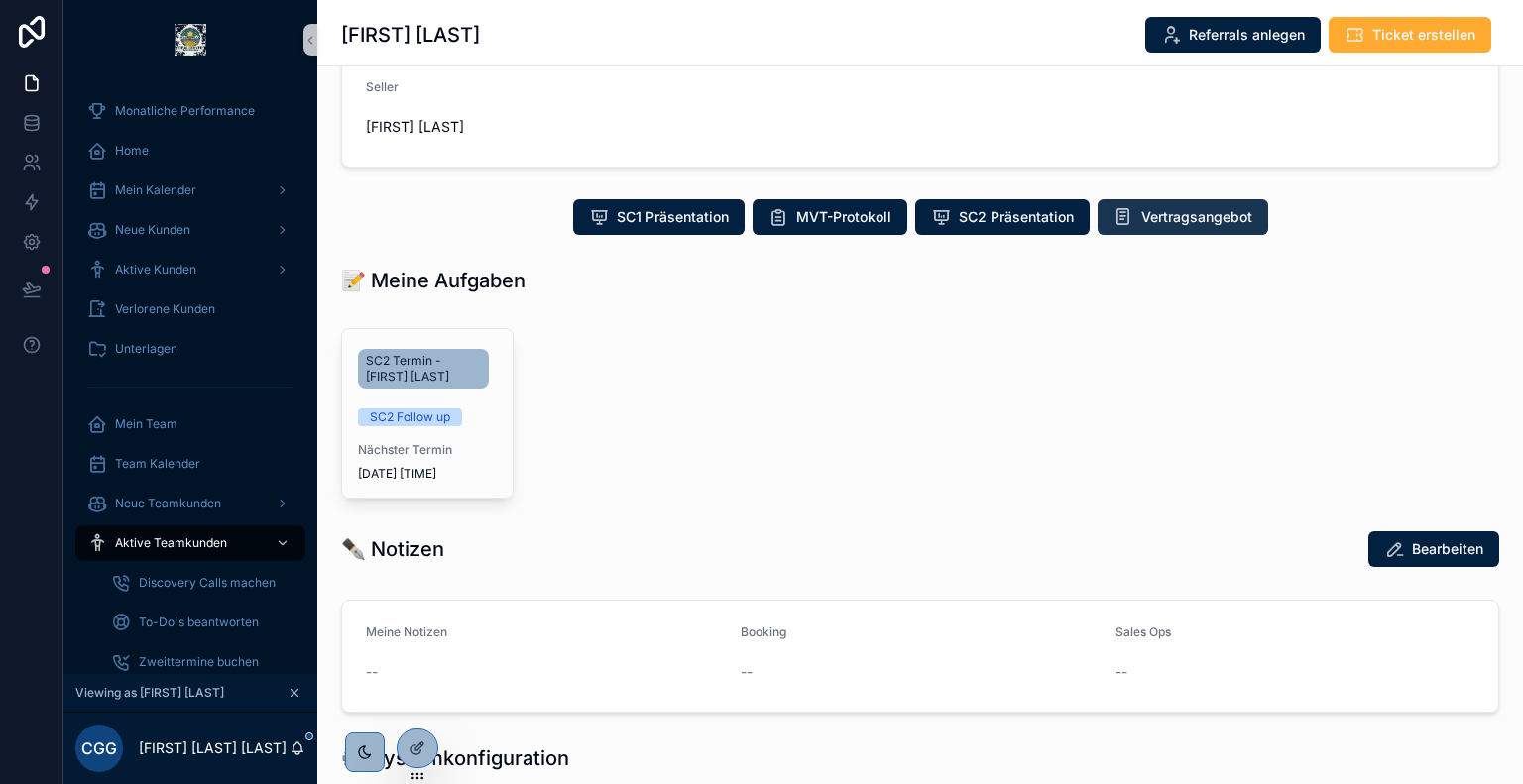 click on "Vertragsangebot" at bounding box center [1183, 217] 